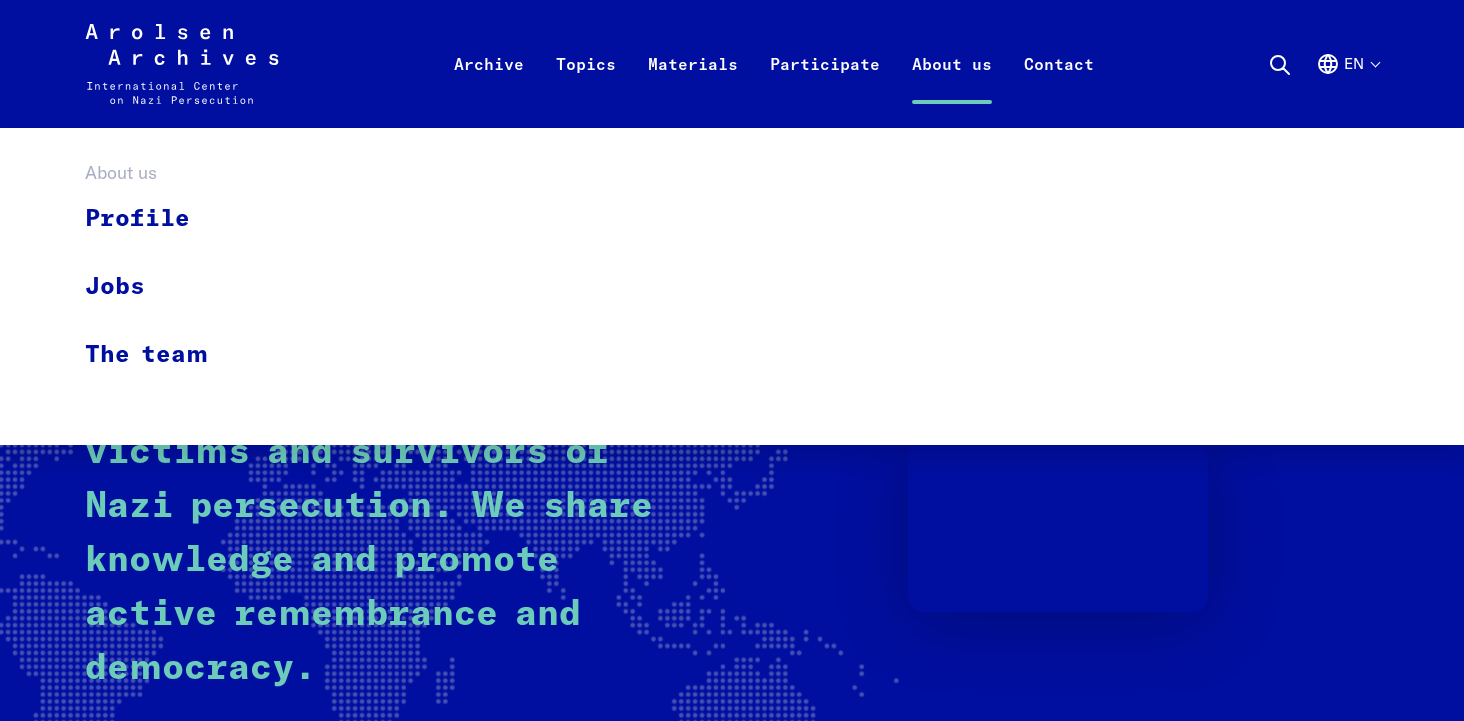 scroll, scrollTop: 0, scrollLeft: 0, axis: both 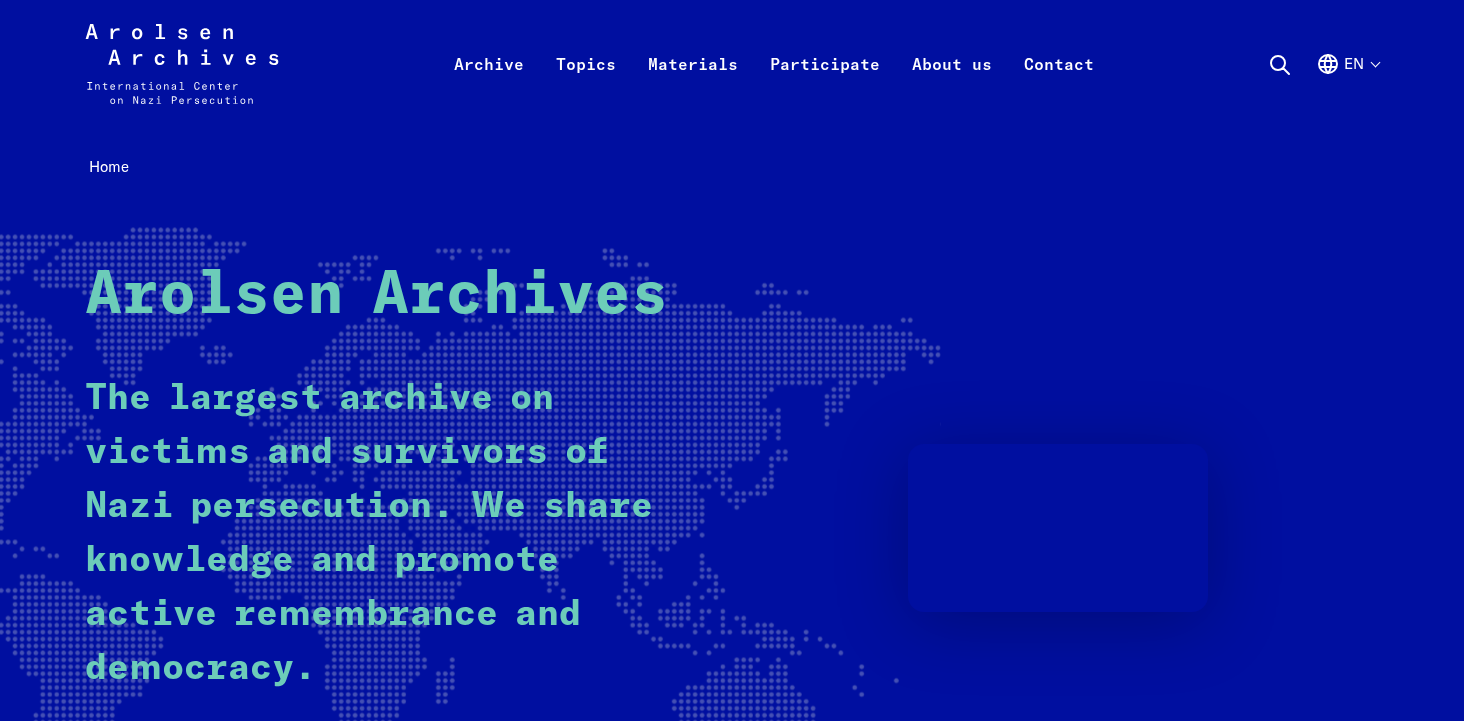 click 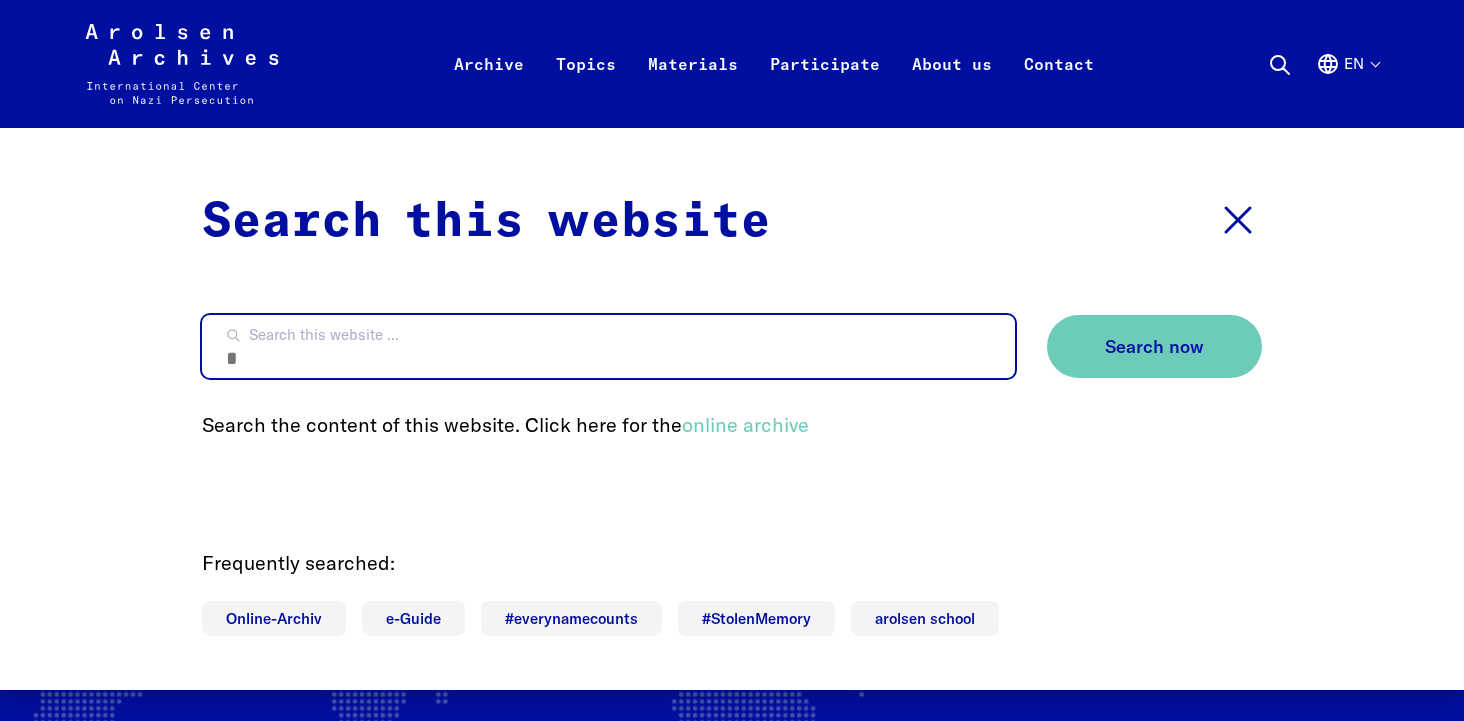 click on "Search this website ..." at bounding box center (608, 346) 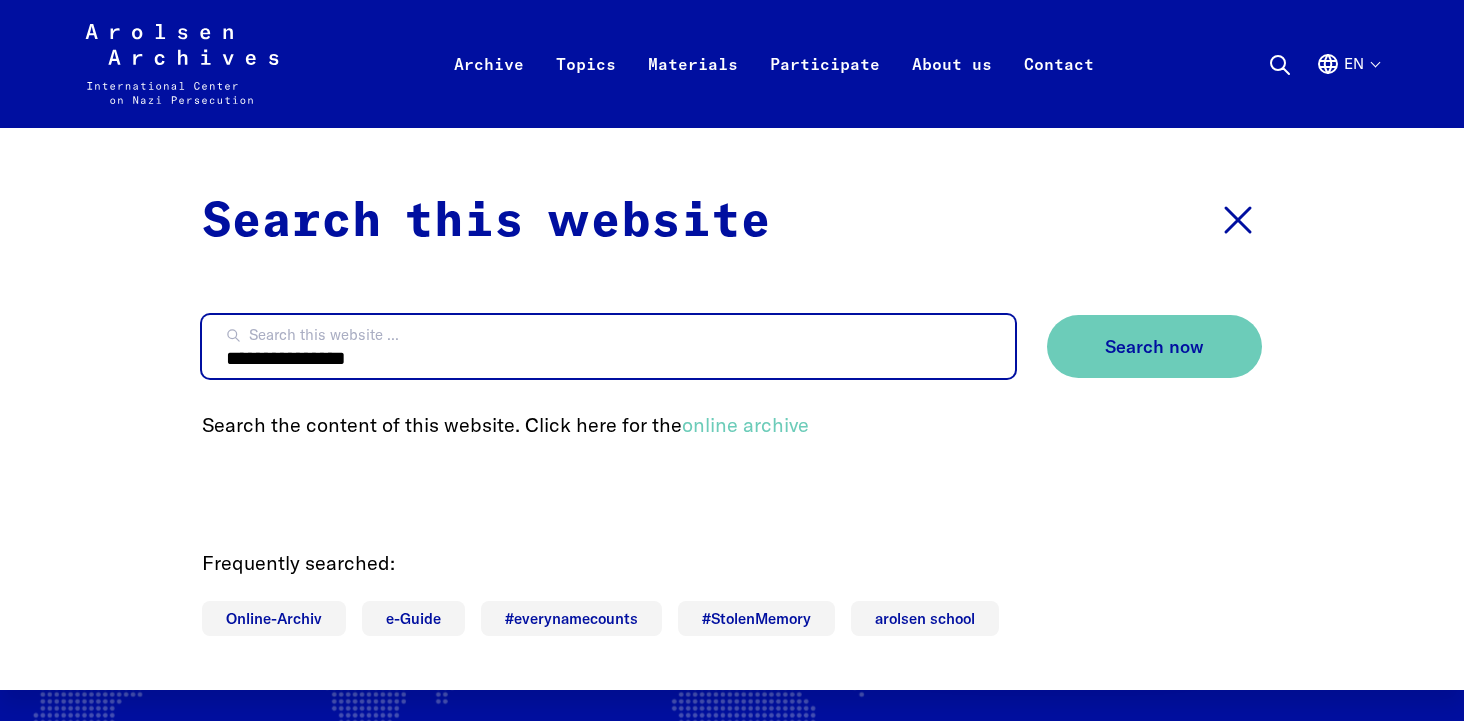type on "**********" 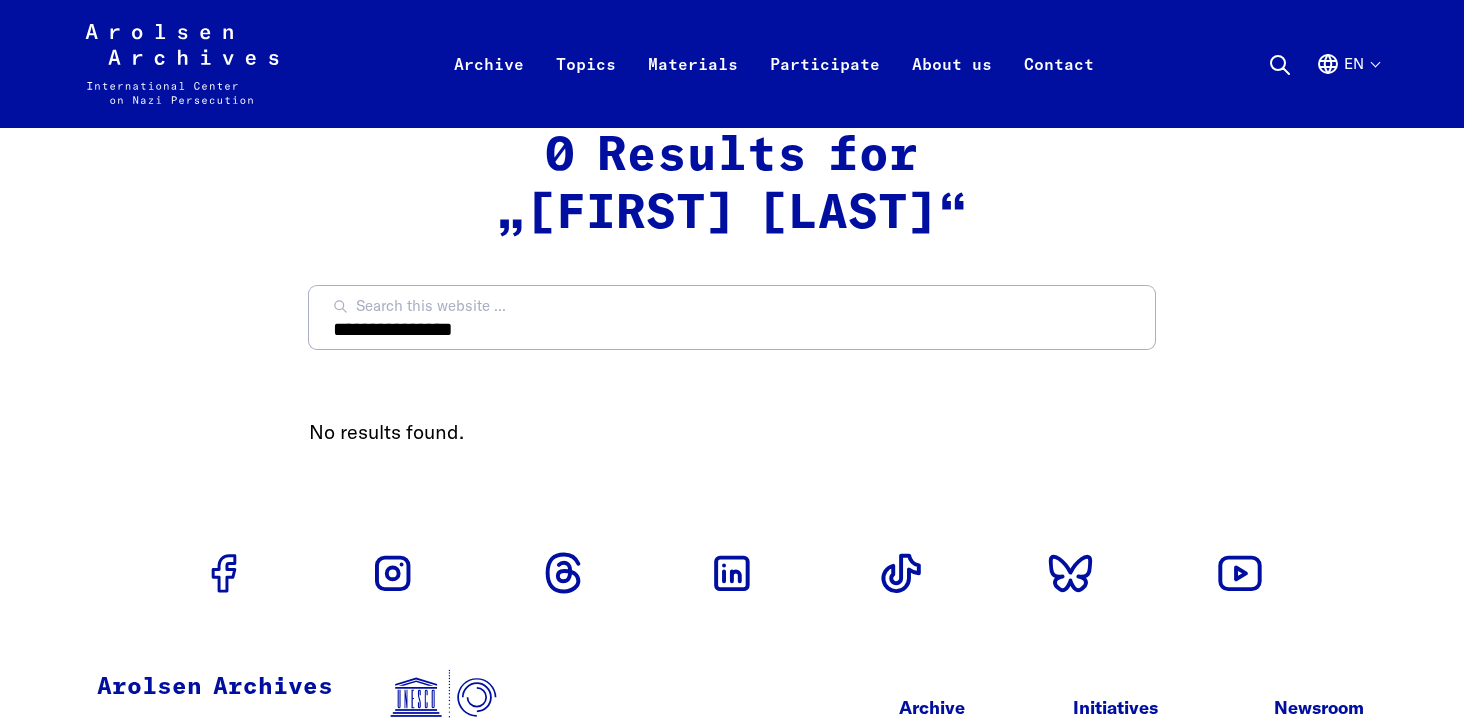 scroll, scrollTop: 0, scrollLeft: 0, axis: both 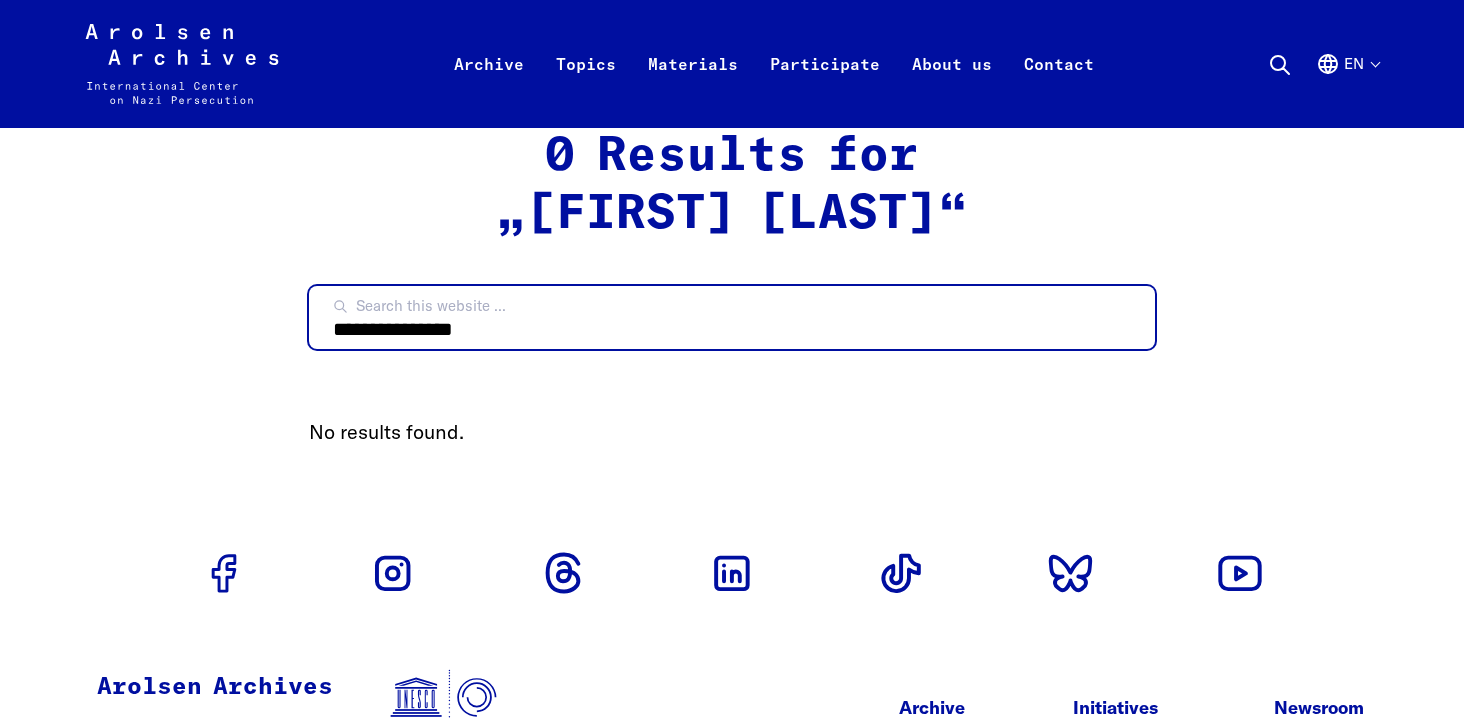click on "**********" at bounding box center [732, 317] 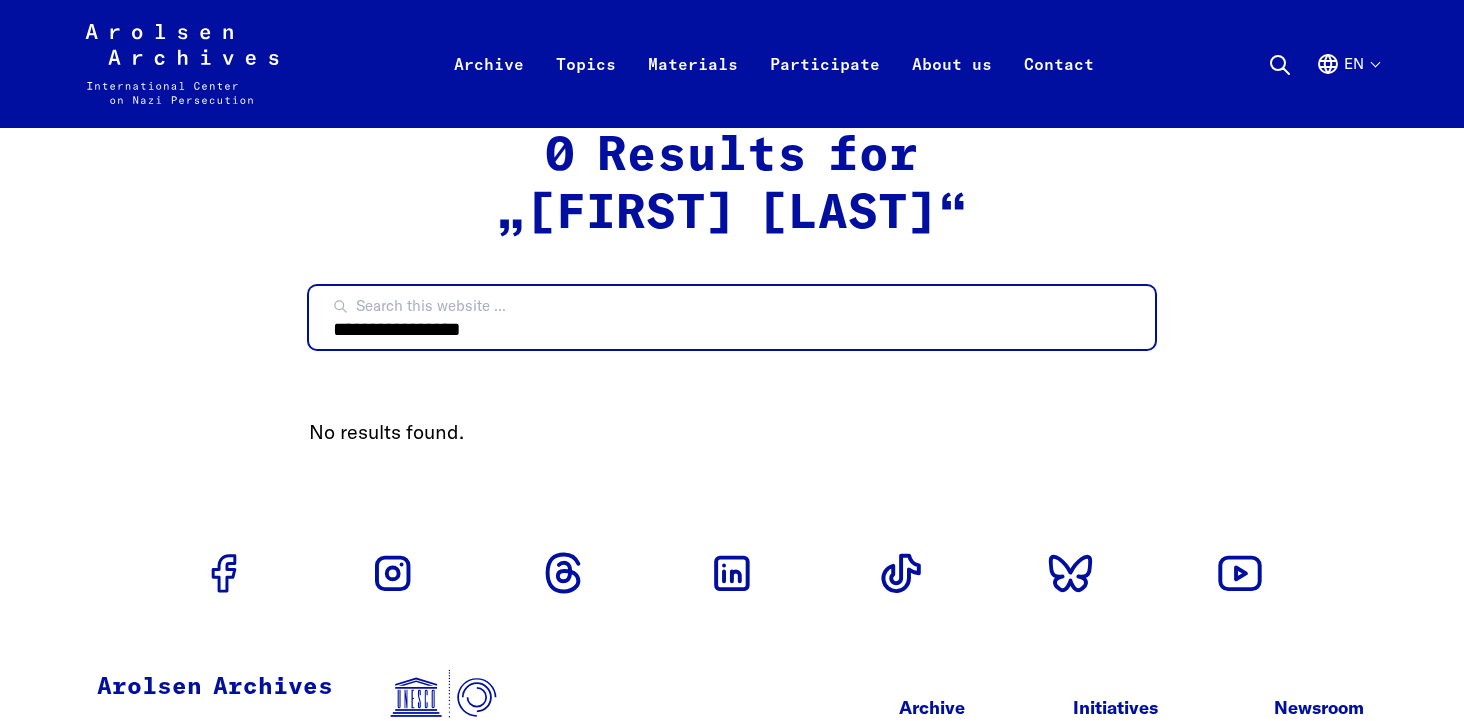 type on "**********" 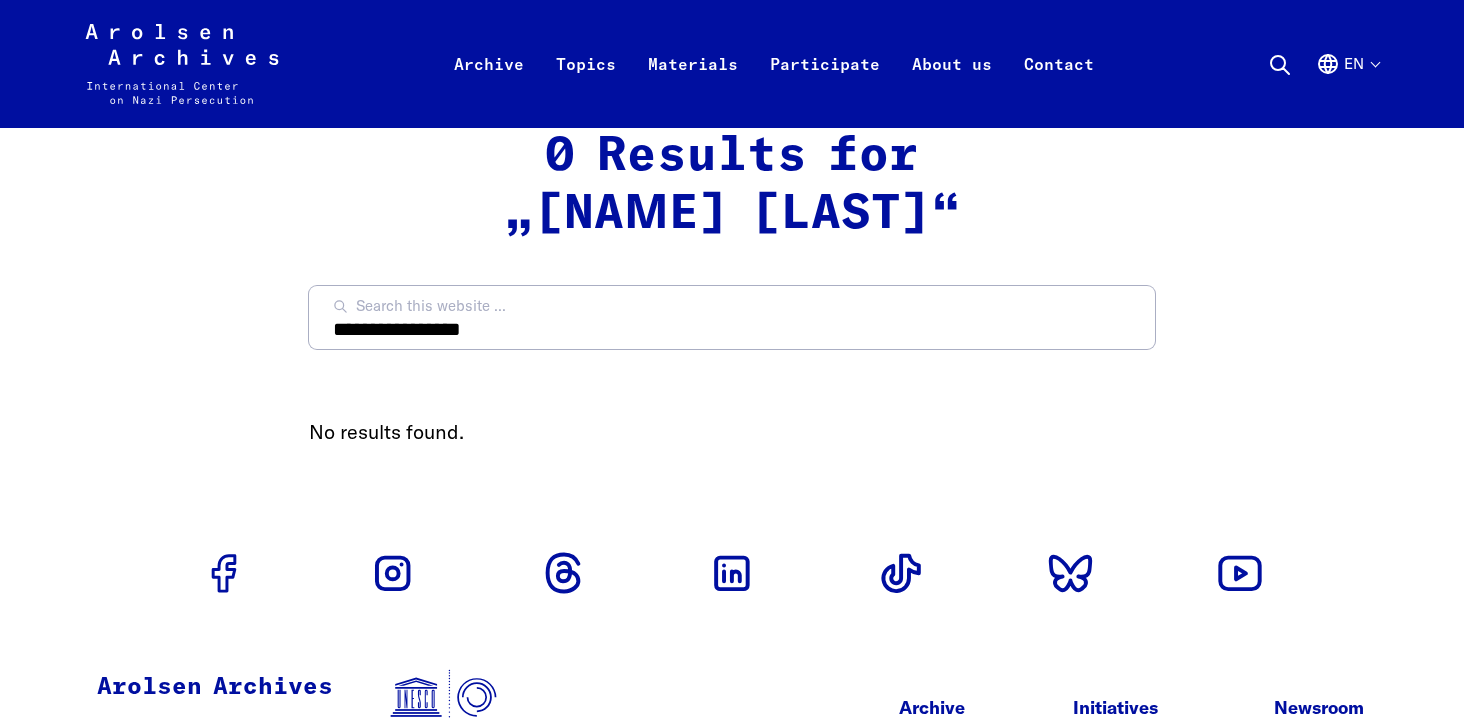 scroll, scrollTop: 0, scrollLeft: 0, axis: both 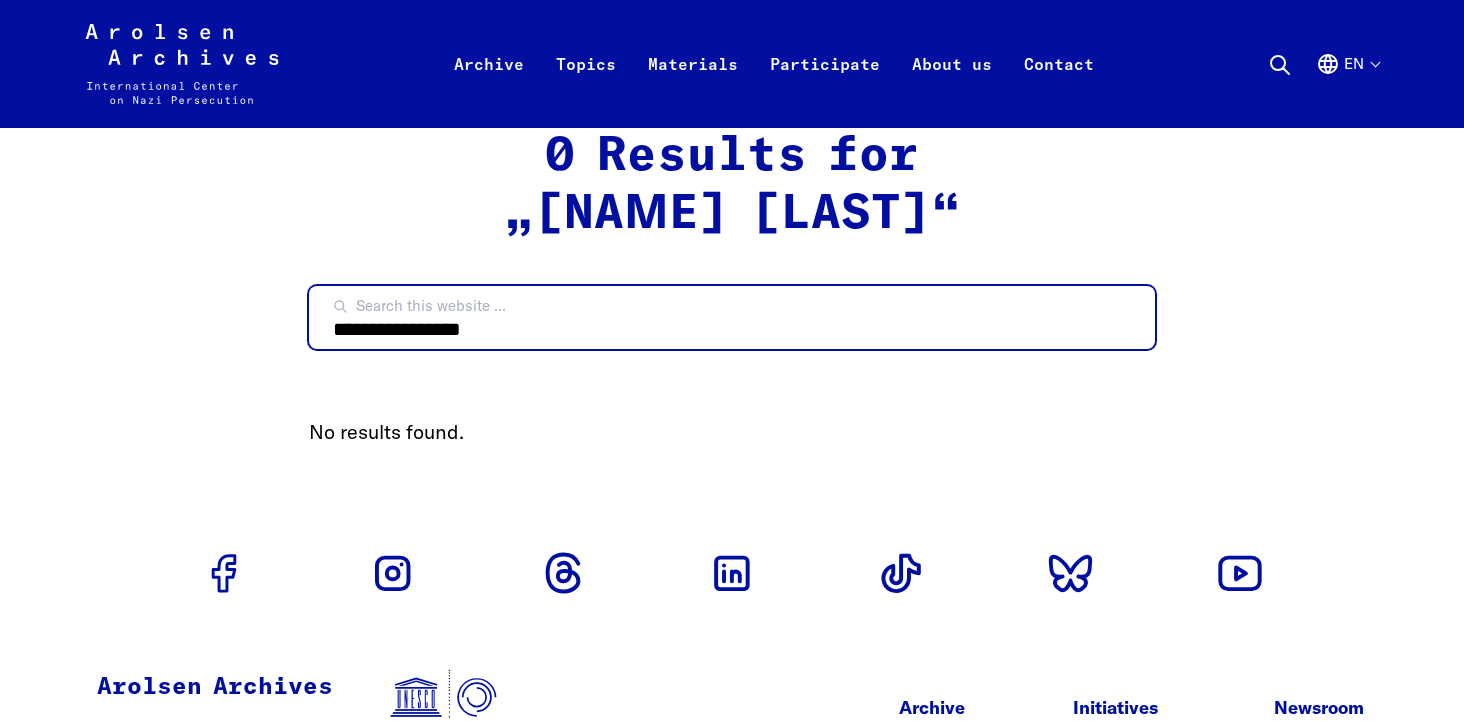 click on "**********" at bounding box center [732, 317] 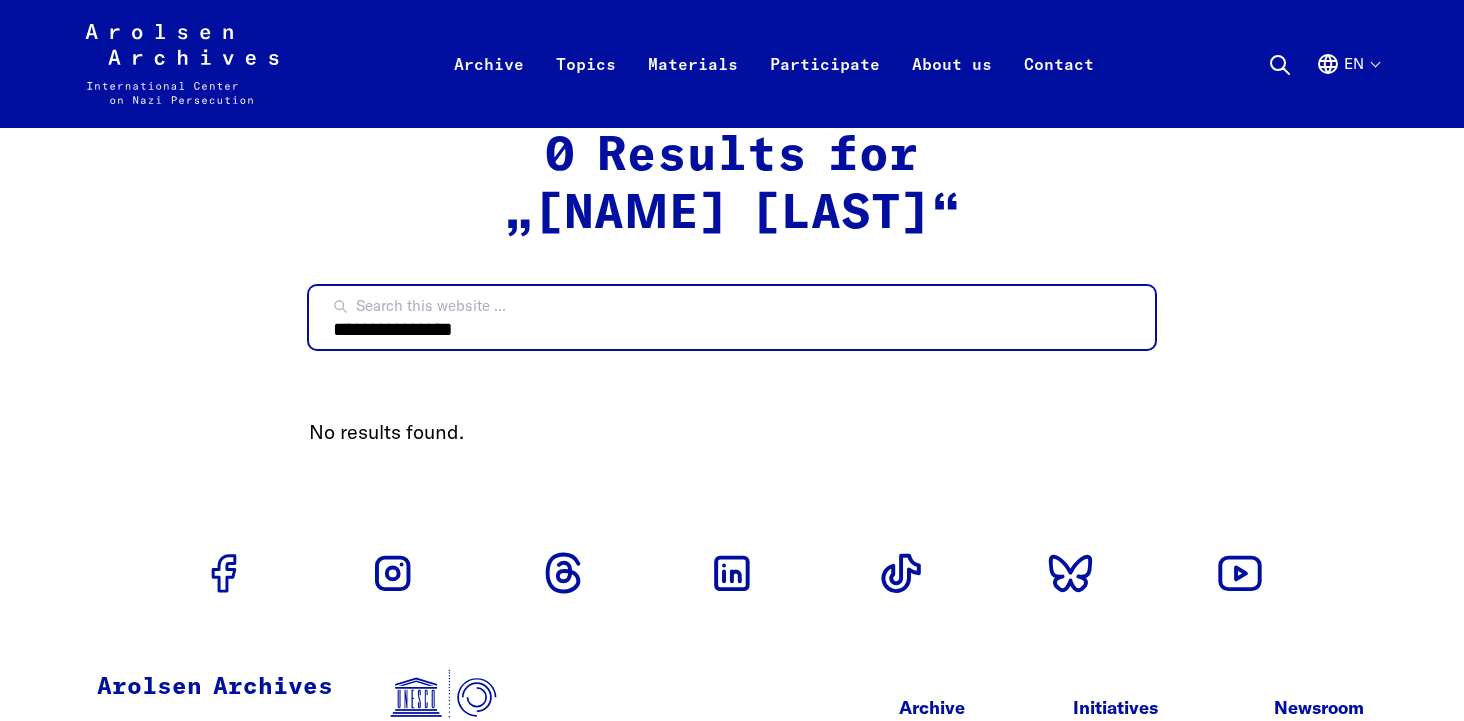 type on "**********" 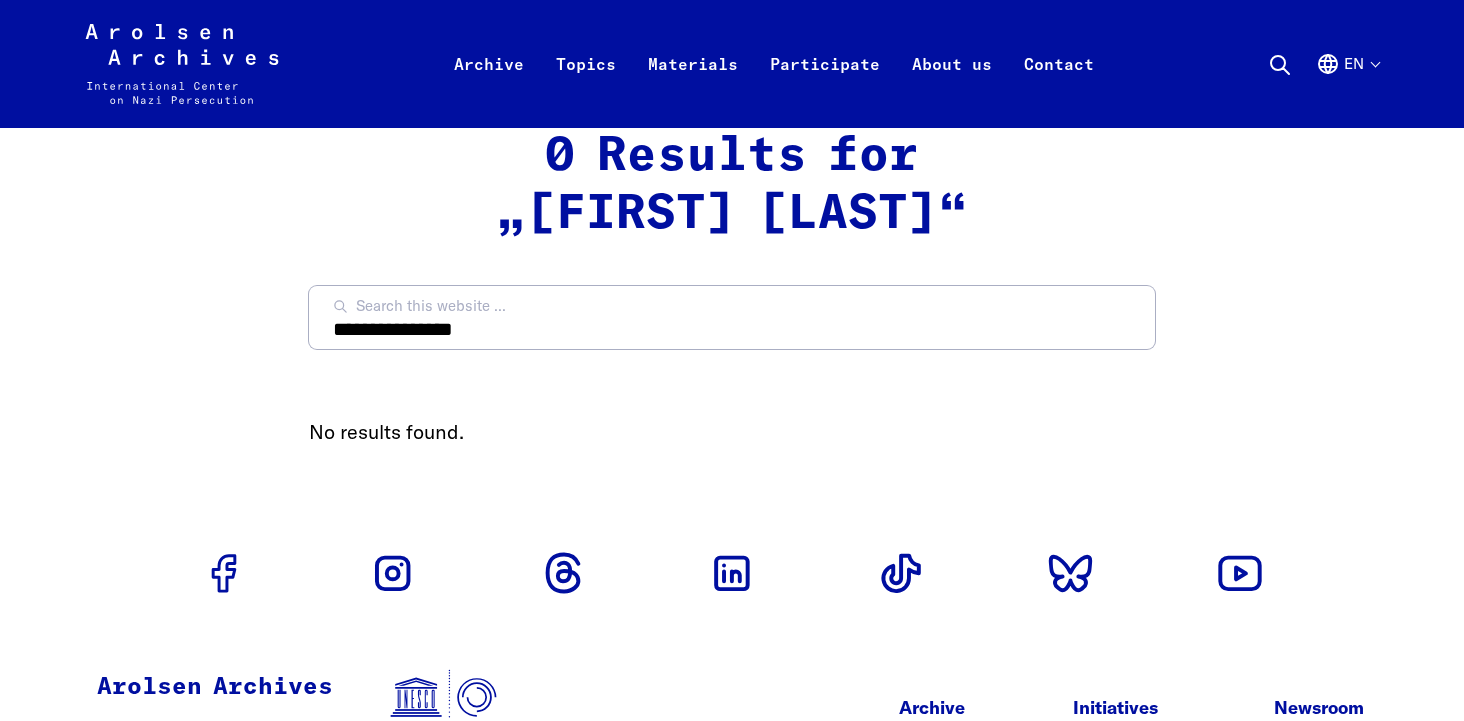 scroll, scrollTop: 0, scrollLeft: 0, axis: both 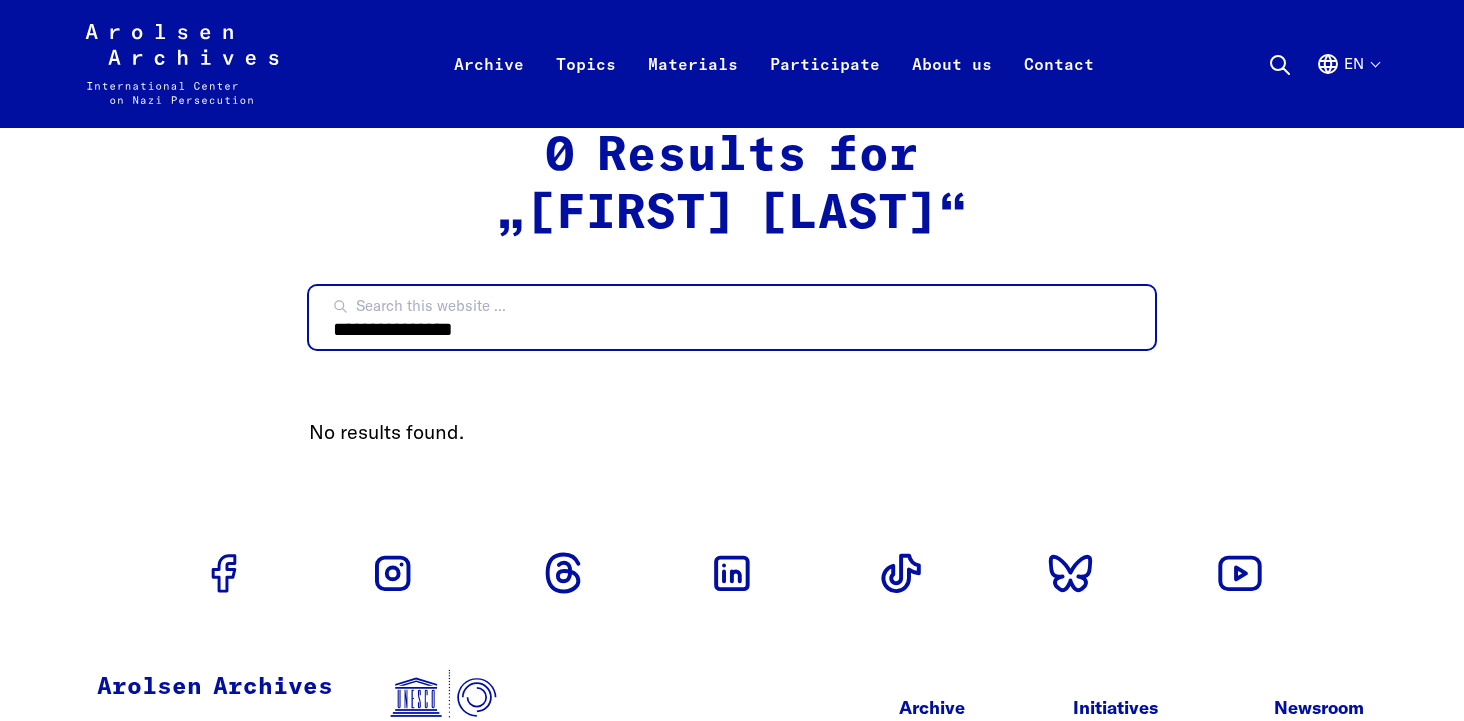 click on "**********" at bounding box center (732, 317) 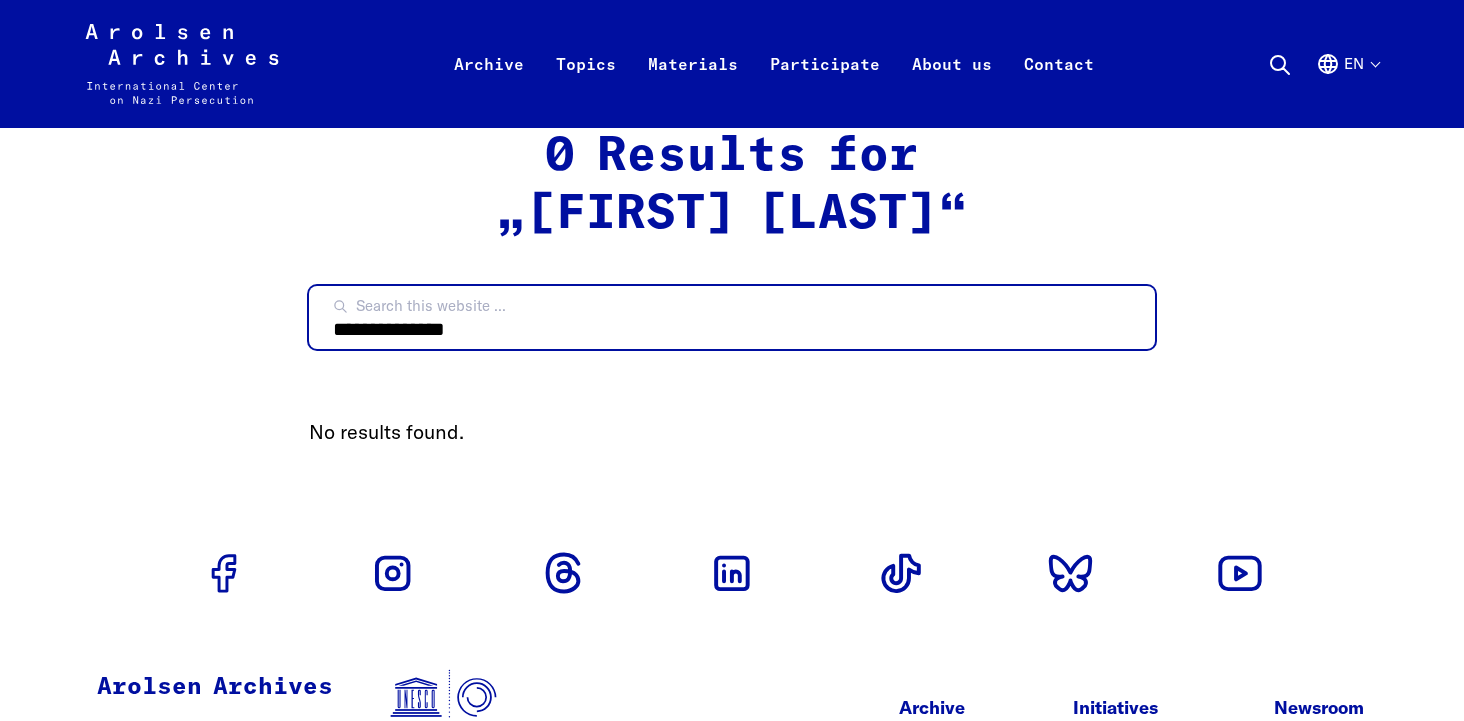 type on "**********" 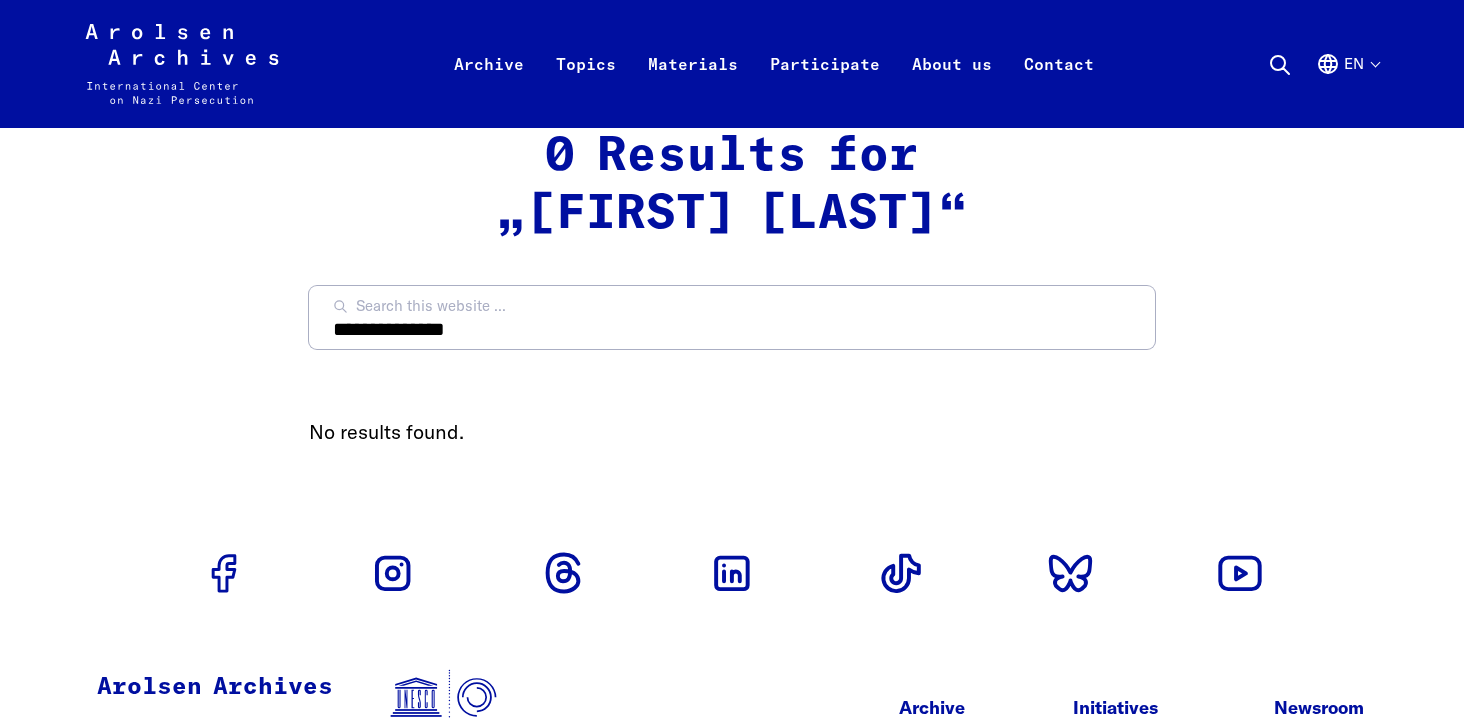 scroll, scrollTop: 0, scrollLeft: 0, axis: both 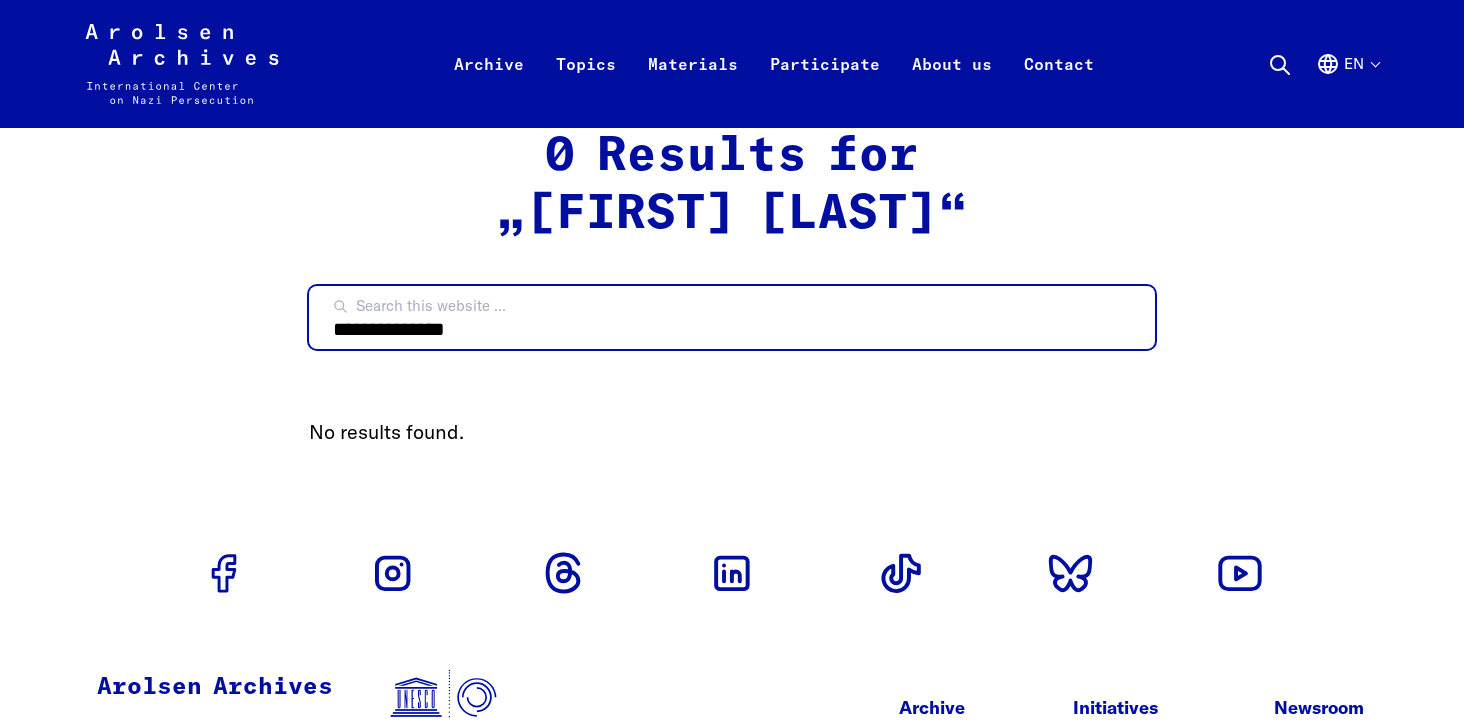 click on "**********" at bounding box center [732, 317] 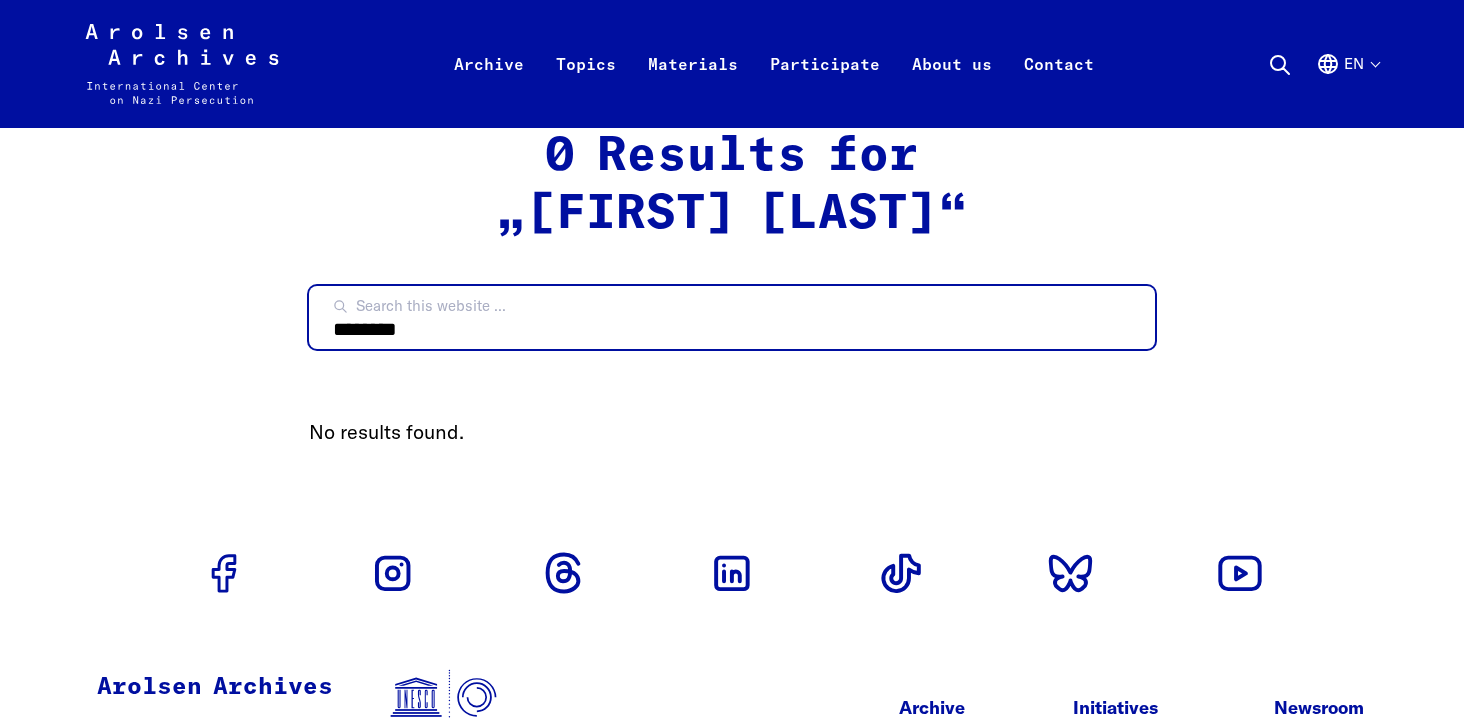 type on "********" 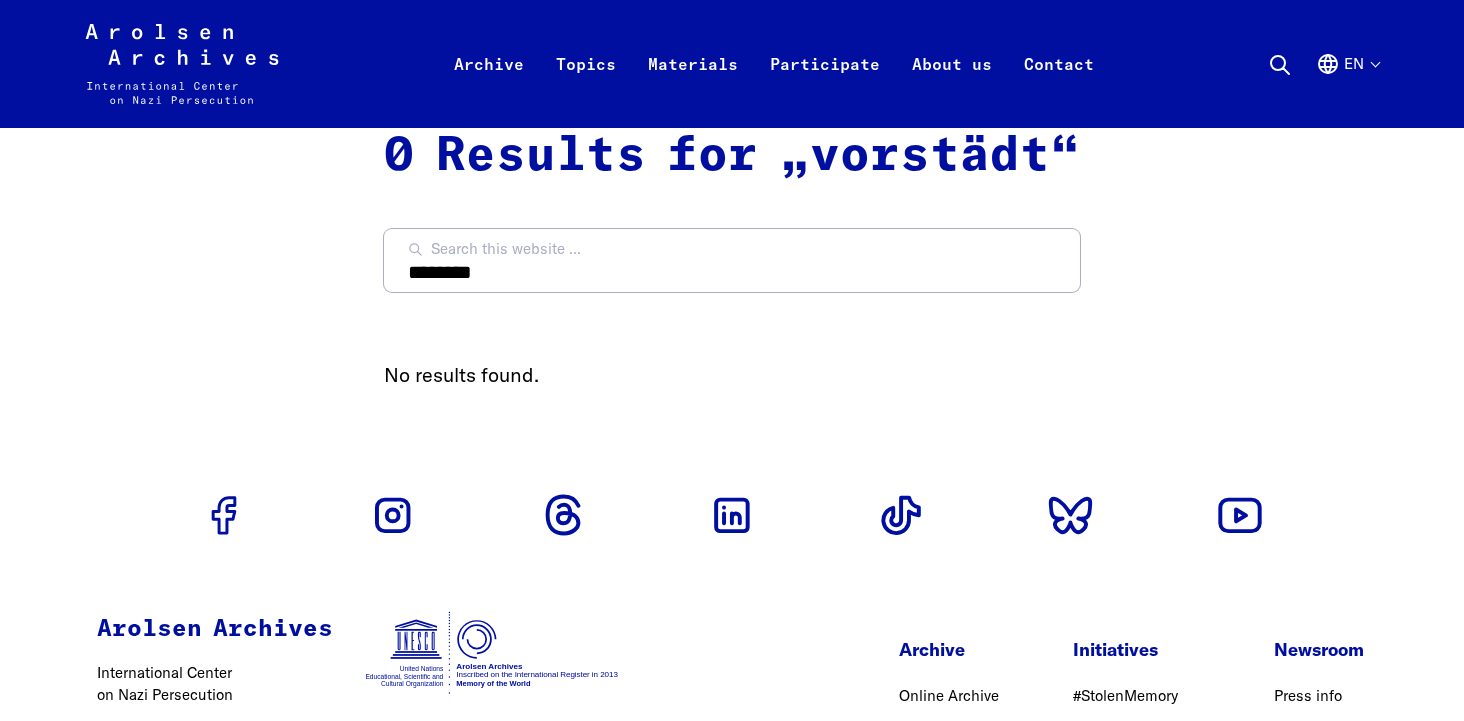 scroll, scrollTop: 0, scrollLeft: 0, axis: both 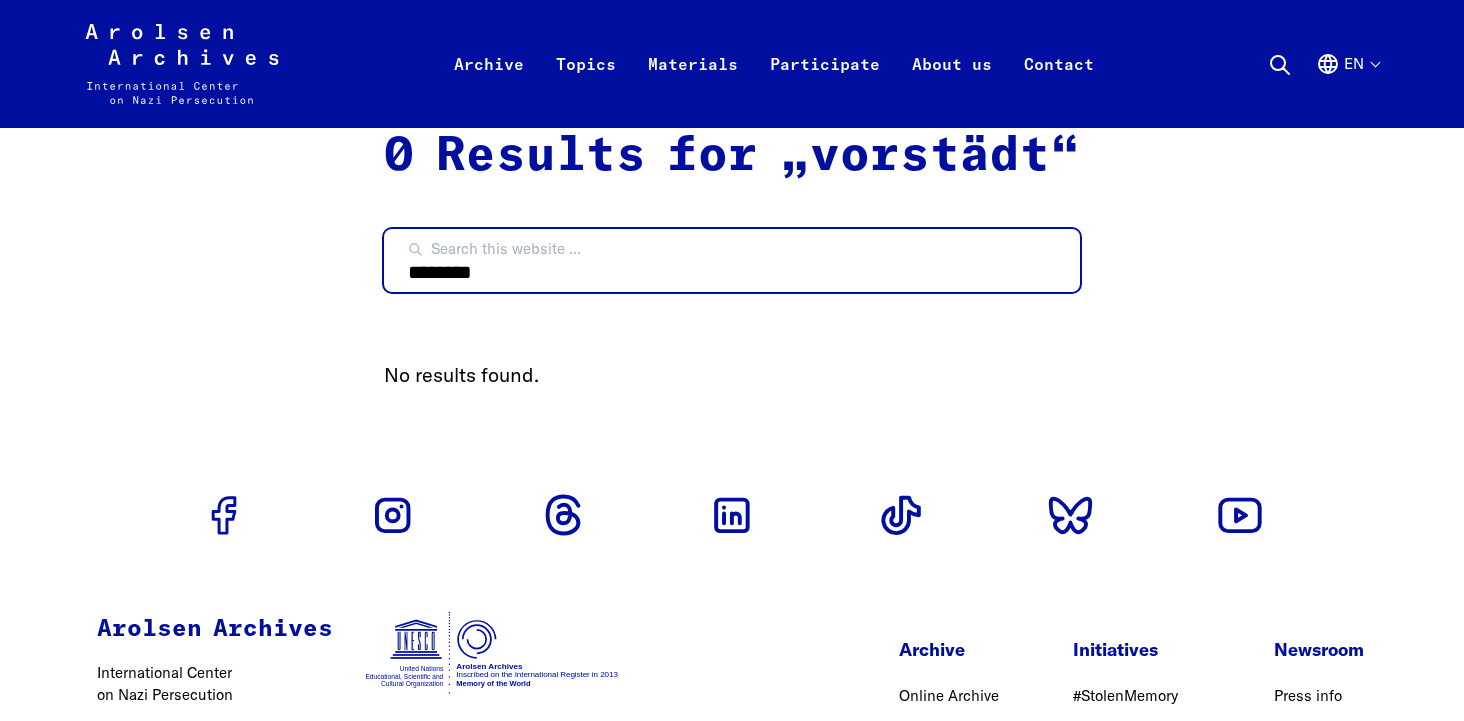 click on "********" at bounding box center (732, 260) 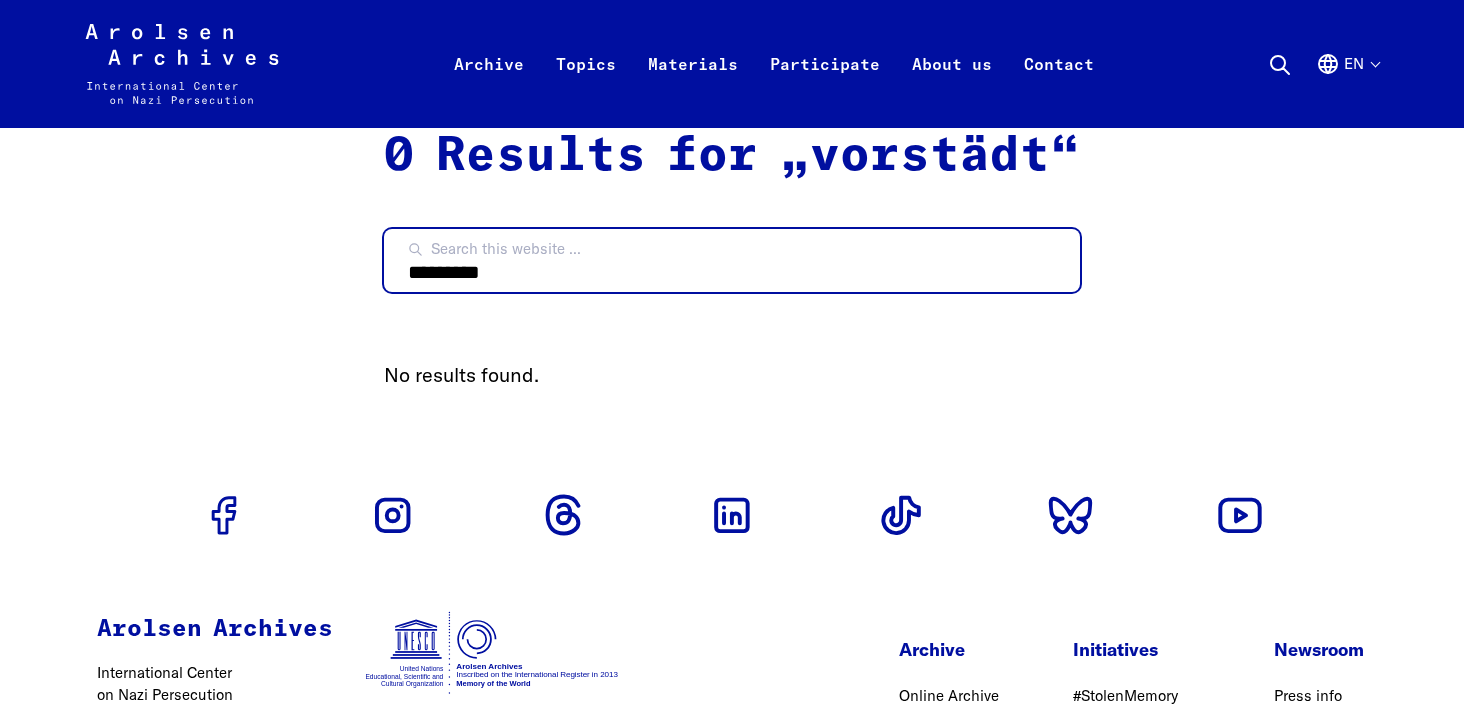 type on "*********" 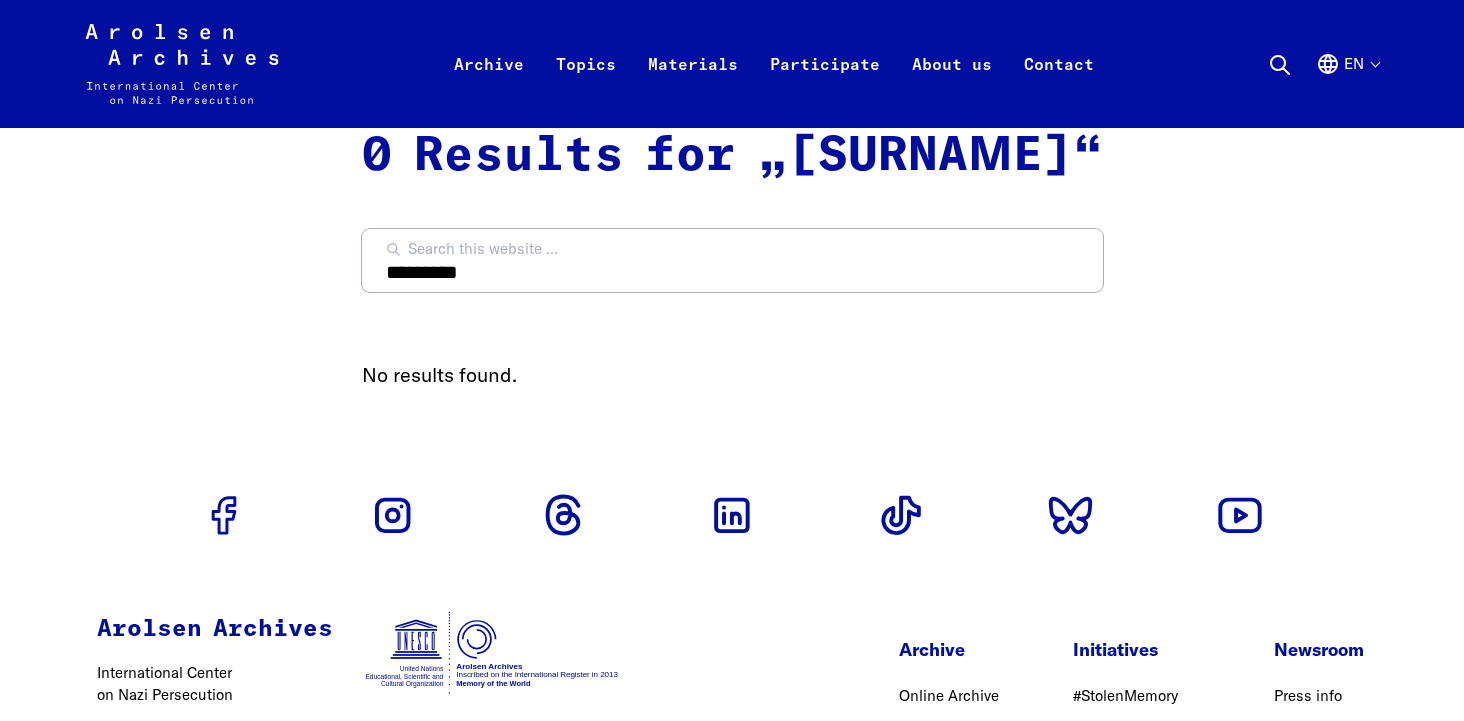 scroll, scrollTop: 0, scrollLeft: 0, axis: both 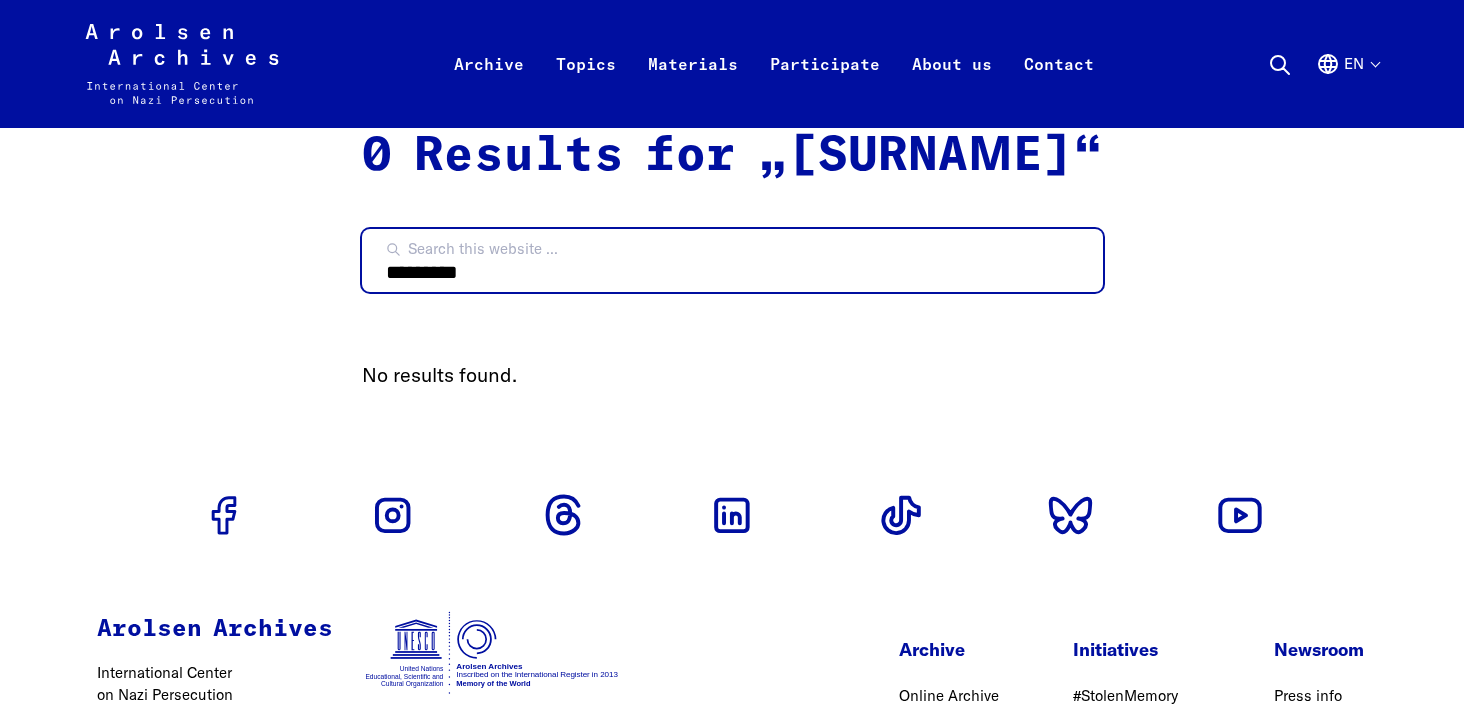 click on "*********" at bounding box center [732, 260] 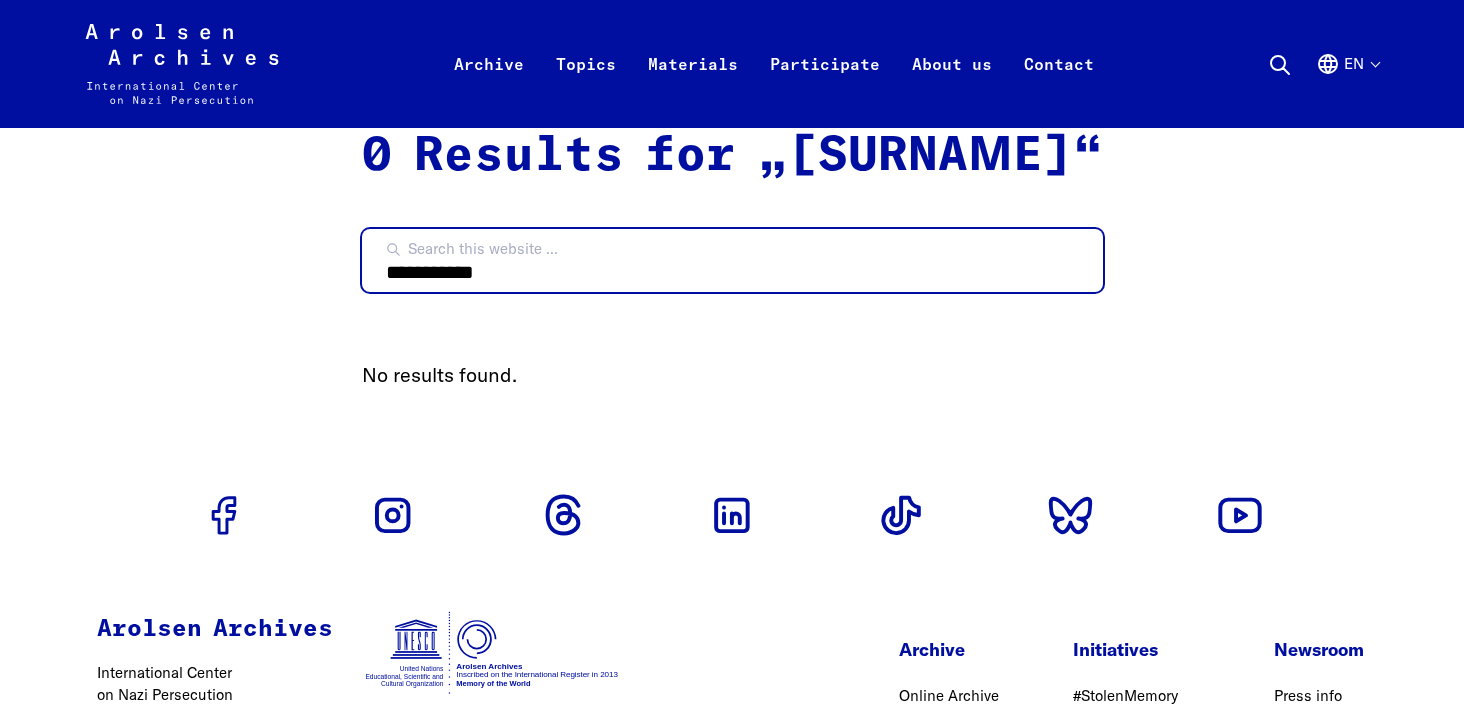 type on "**********" 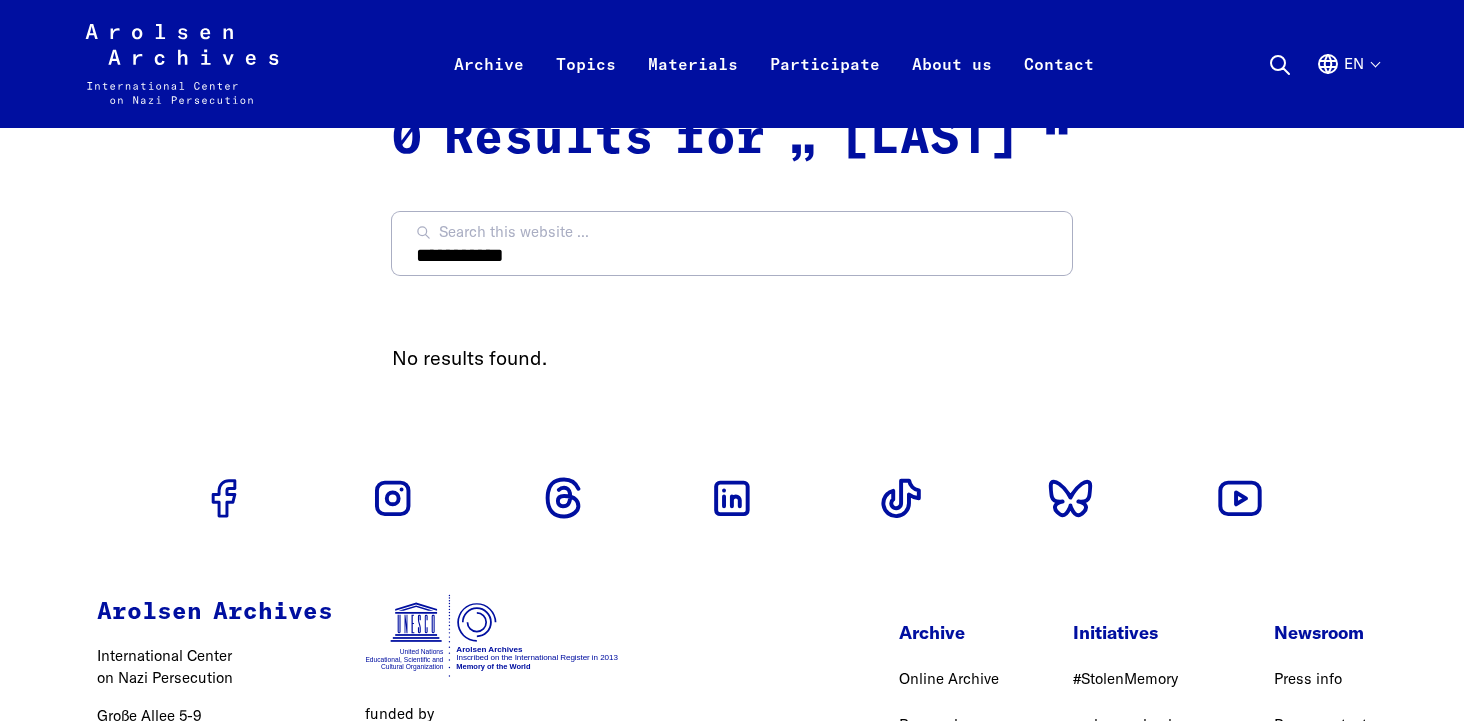 scroll, scrollTop: 0, scrollLeft: 0, axis: both 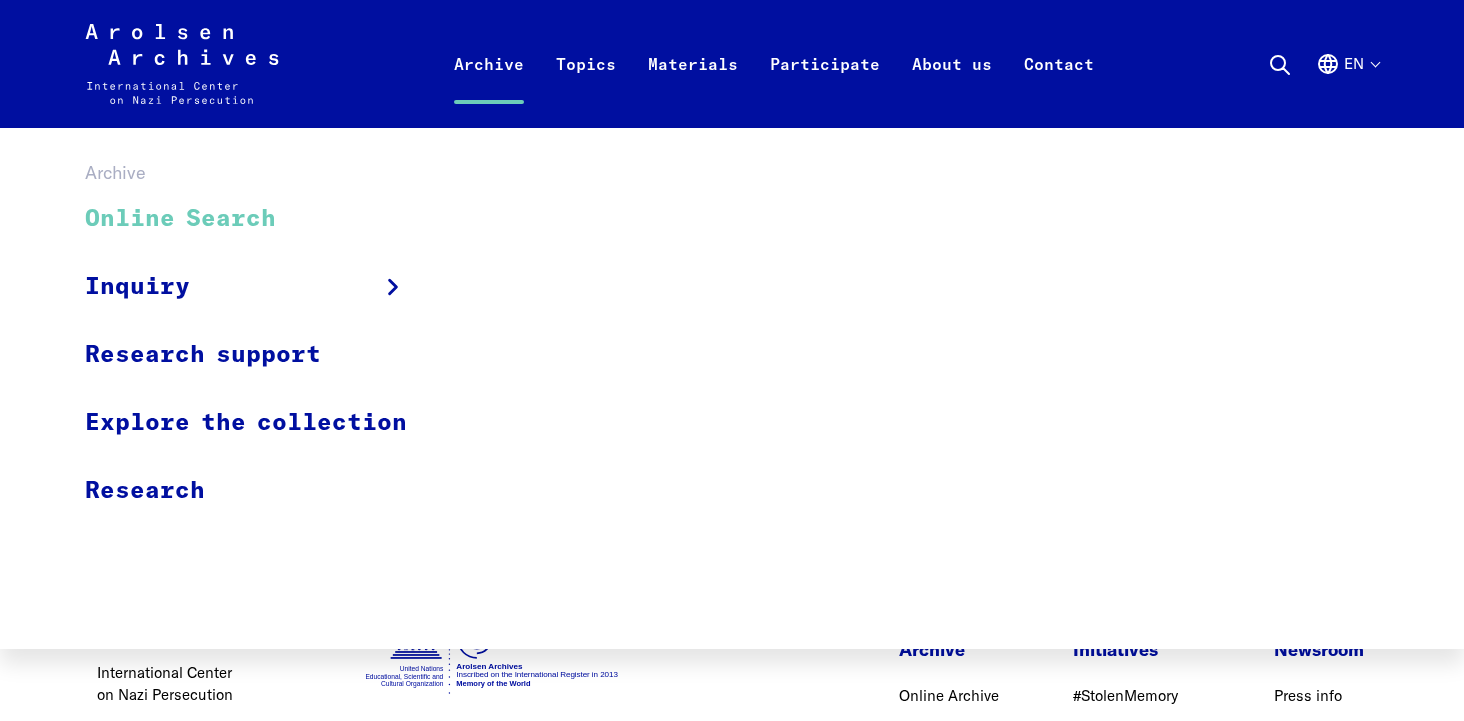 click on "Online Search" at bounding box center [259, 219] 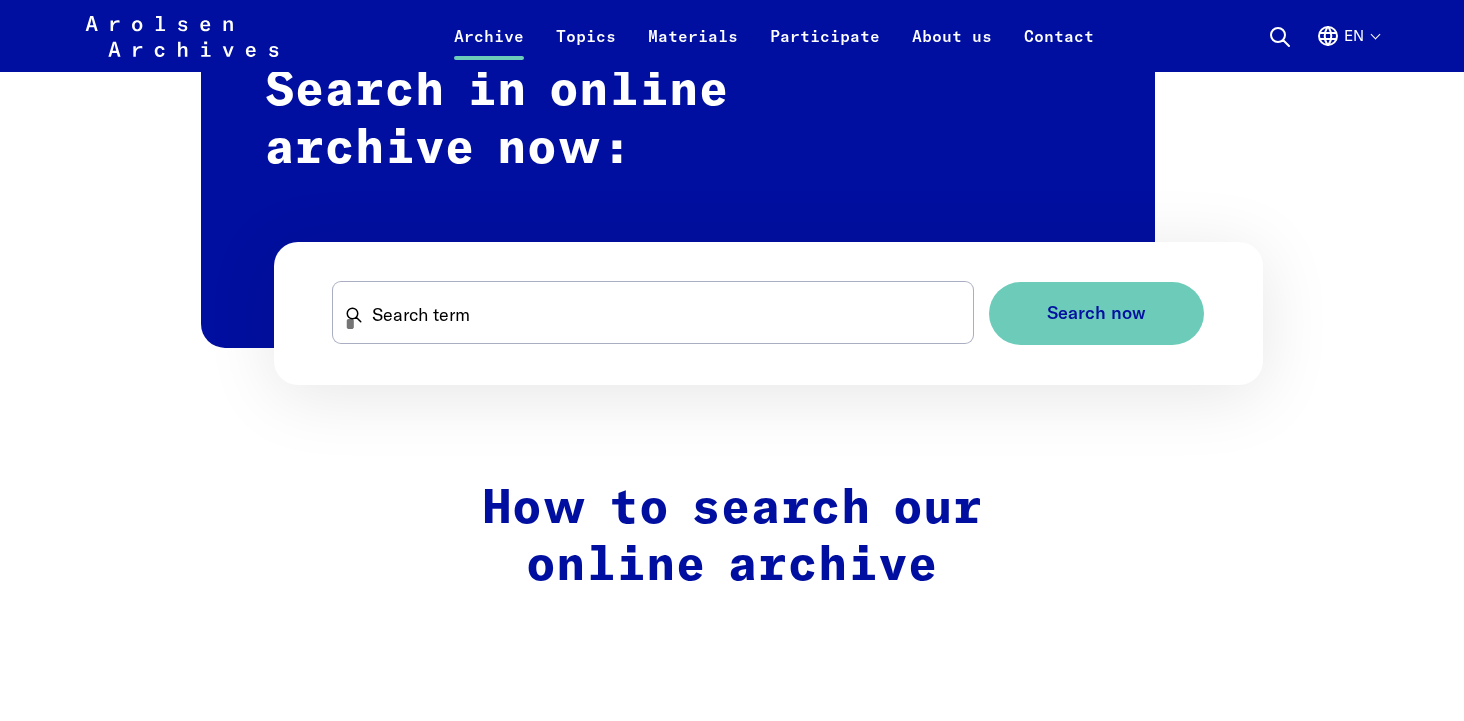 scroll, scrollTop: 1278, scrollLeft: 0, axis: vertical 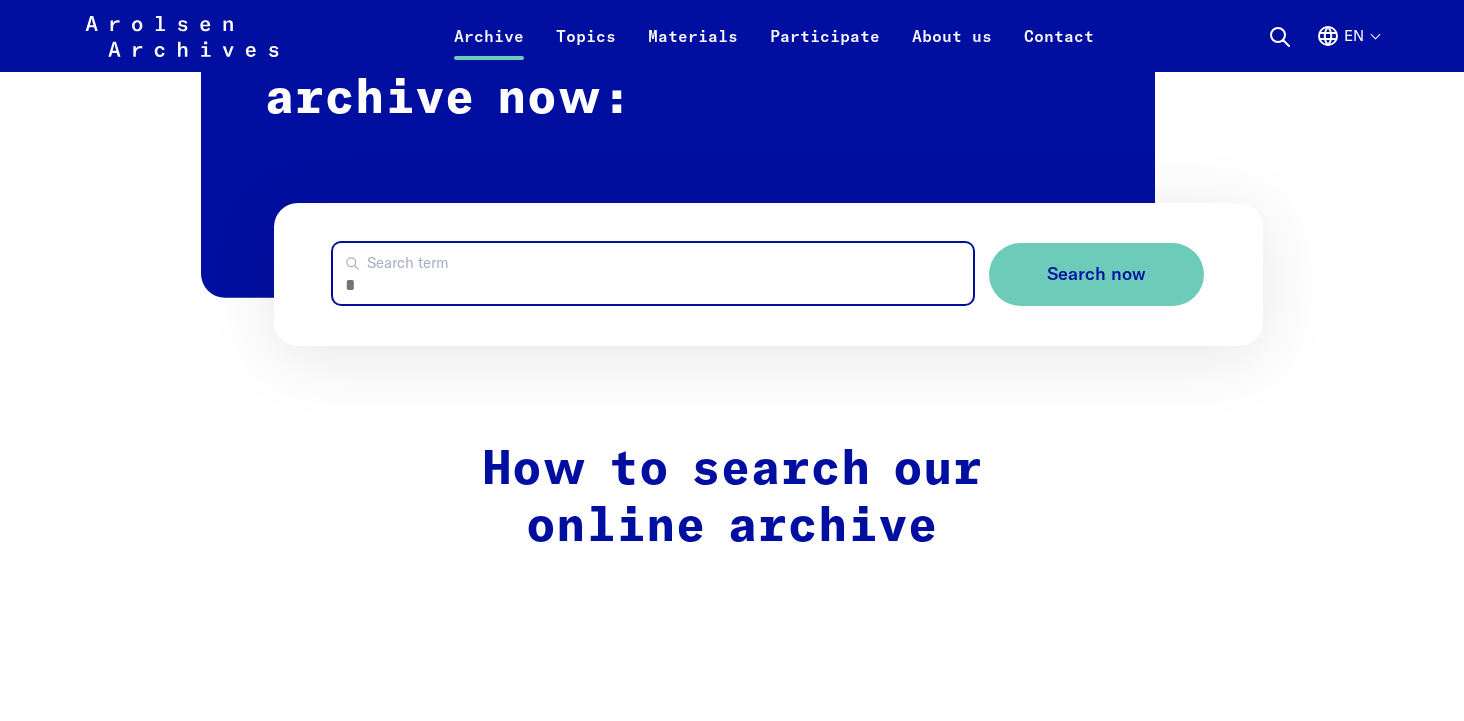 click on "Search term" at bounding box center (653, 273) 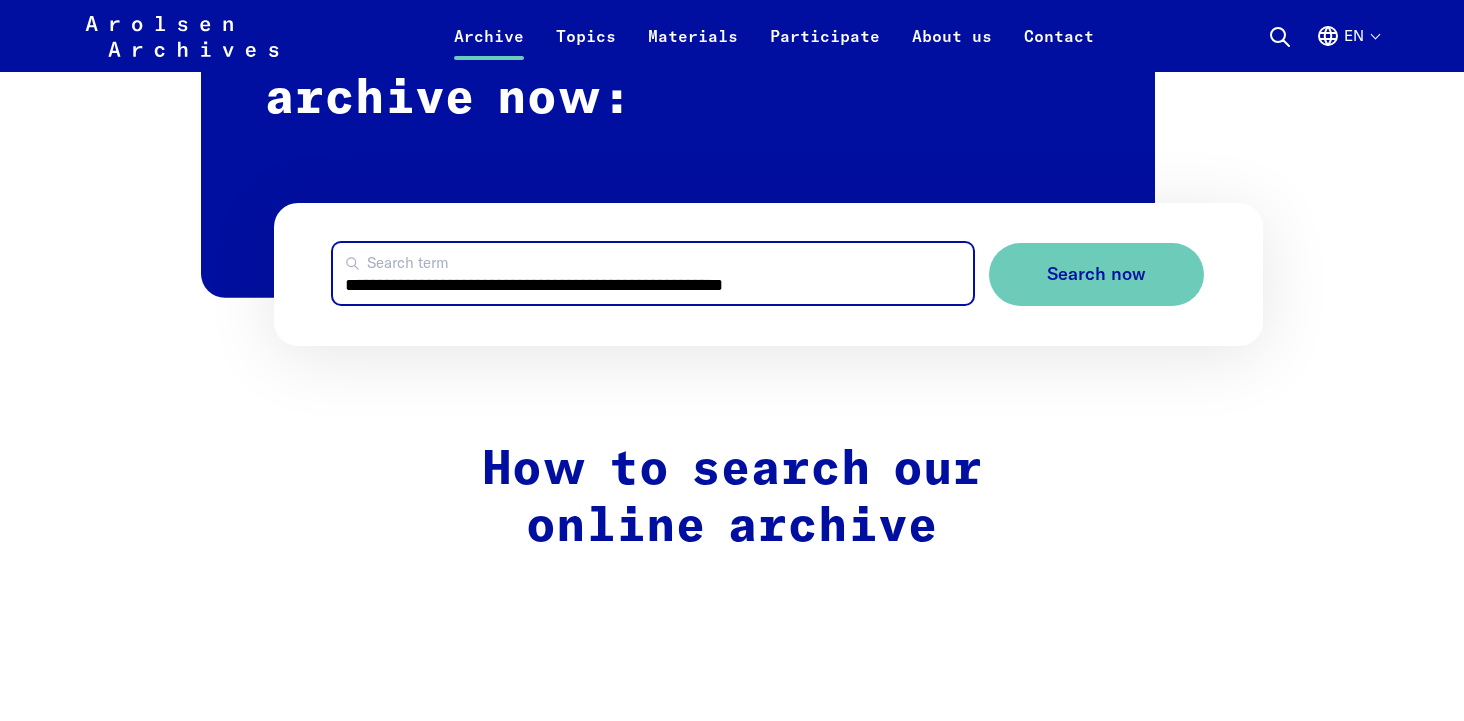 click on "**********" at bounding box center [653, 273] 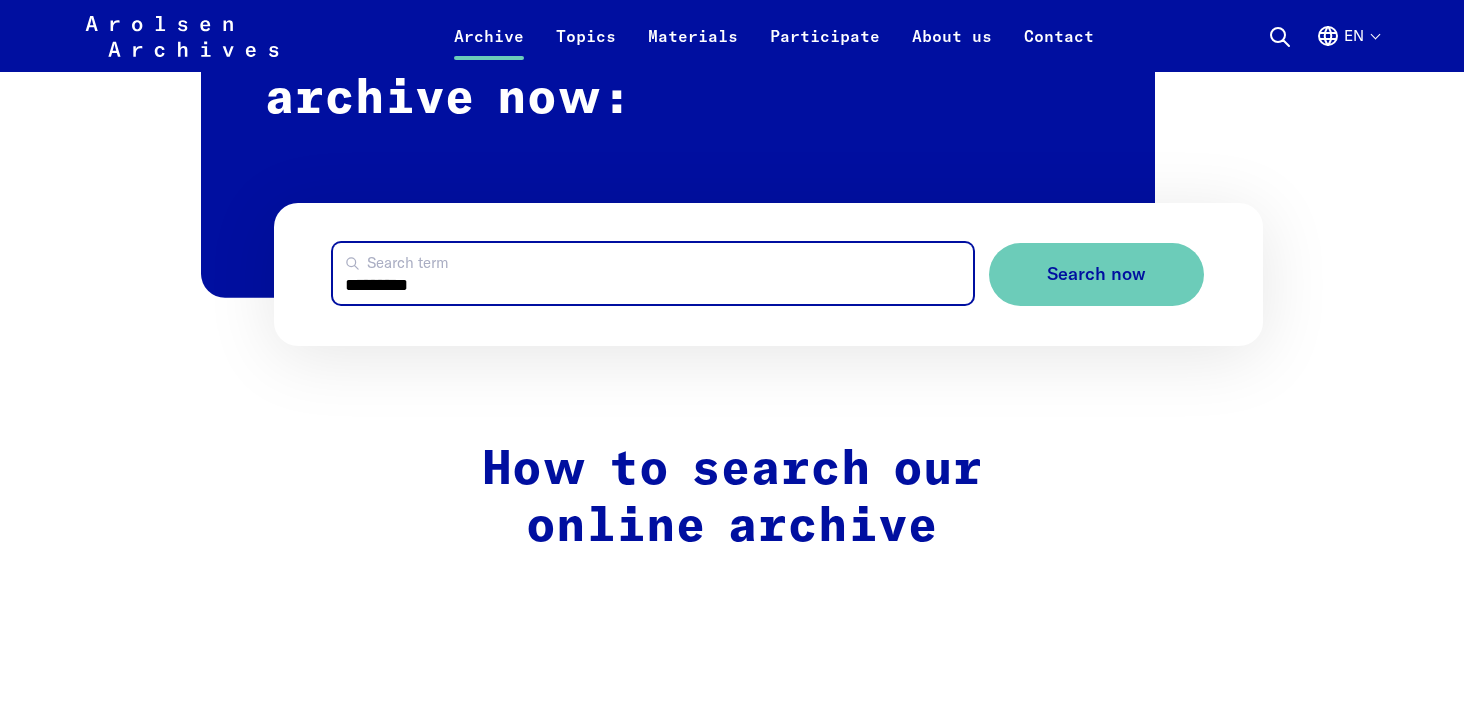 type on "*********" 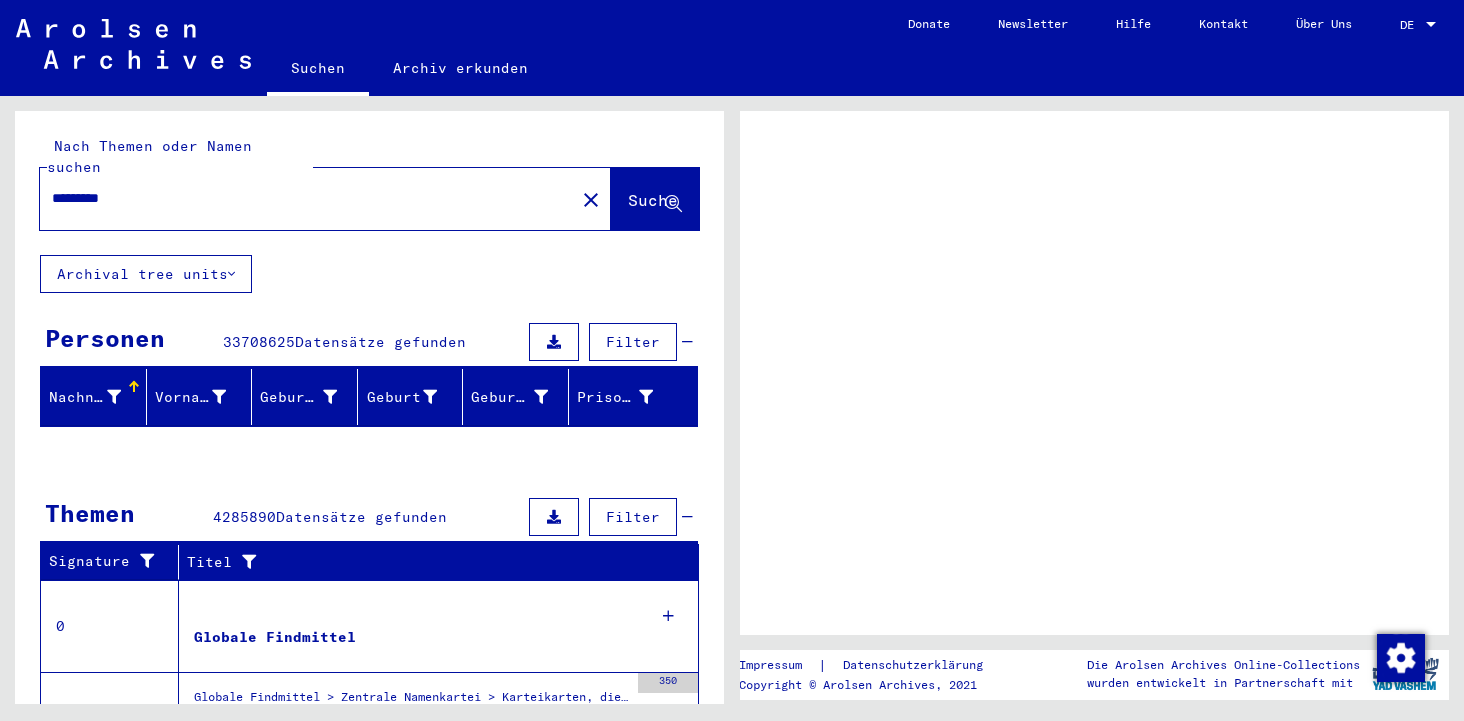 scroll, scrollTop: 0, scrollLeft: 0, axis: both 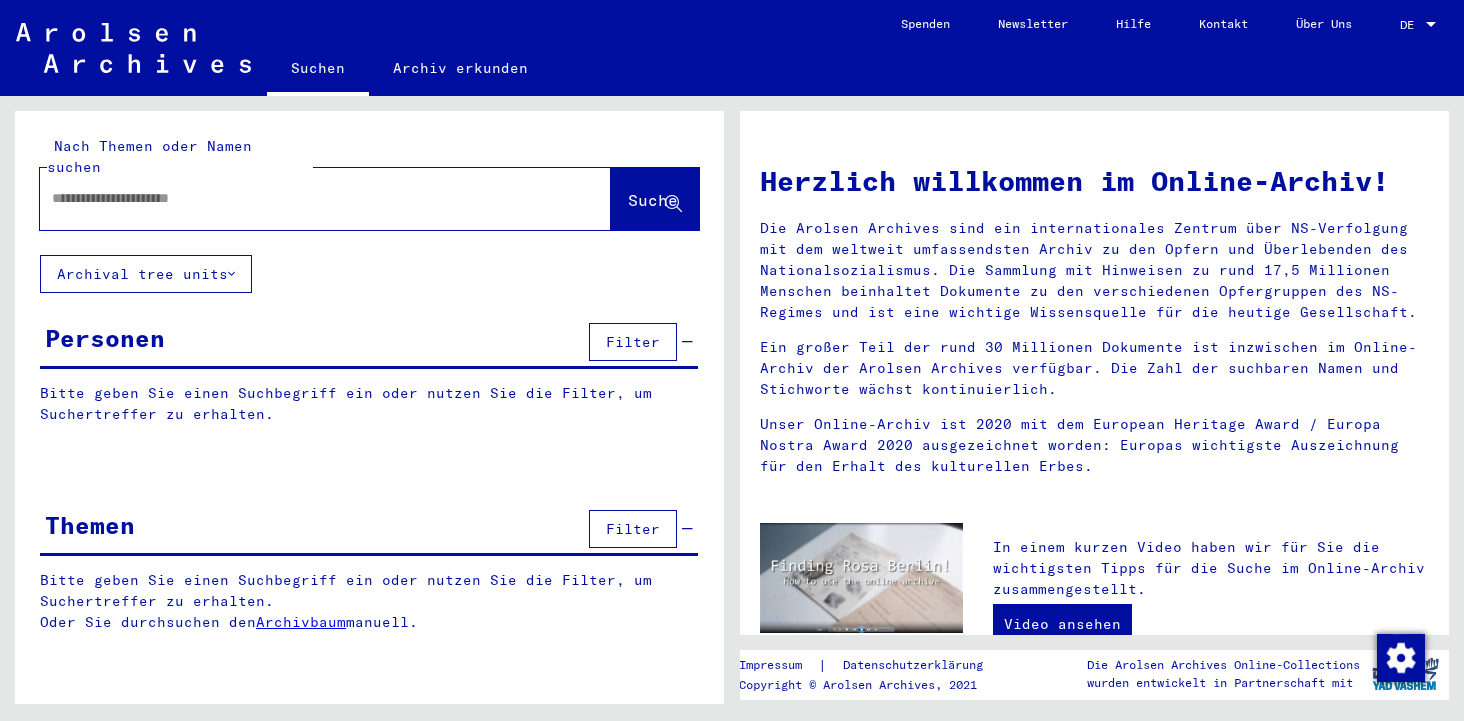 type on "*********" 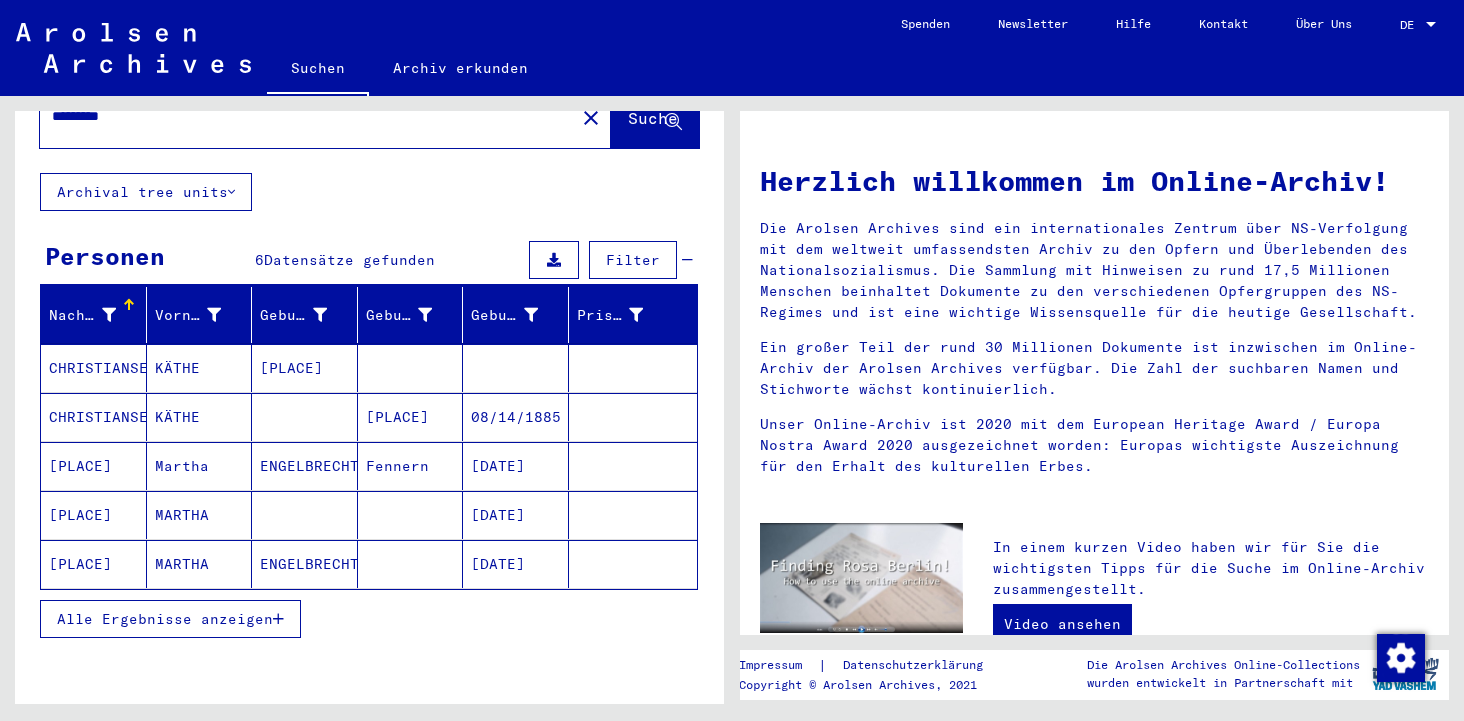 scroll, scrollTop: 83, scrollLeft: 0, axis: vertical 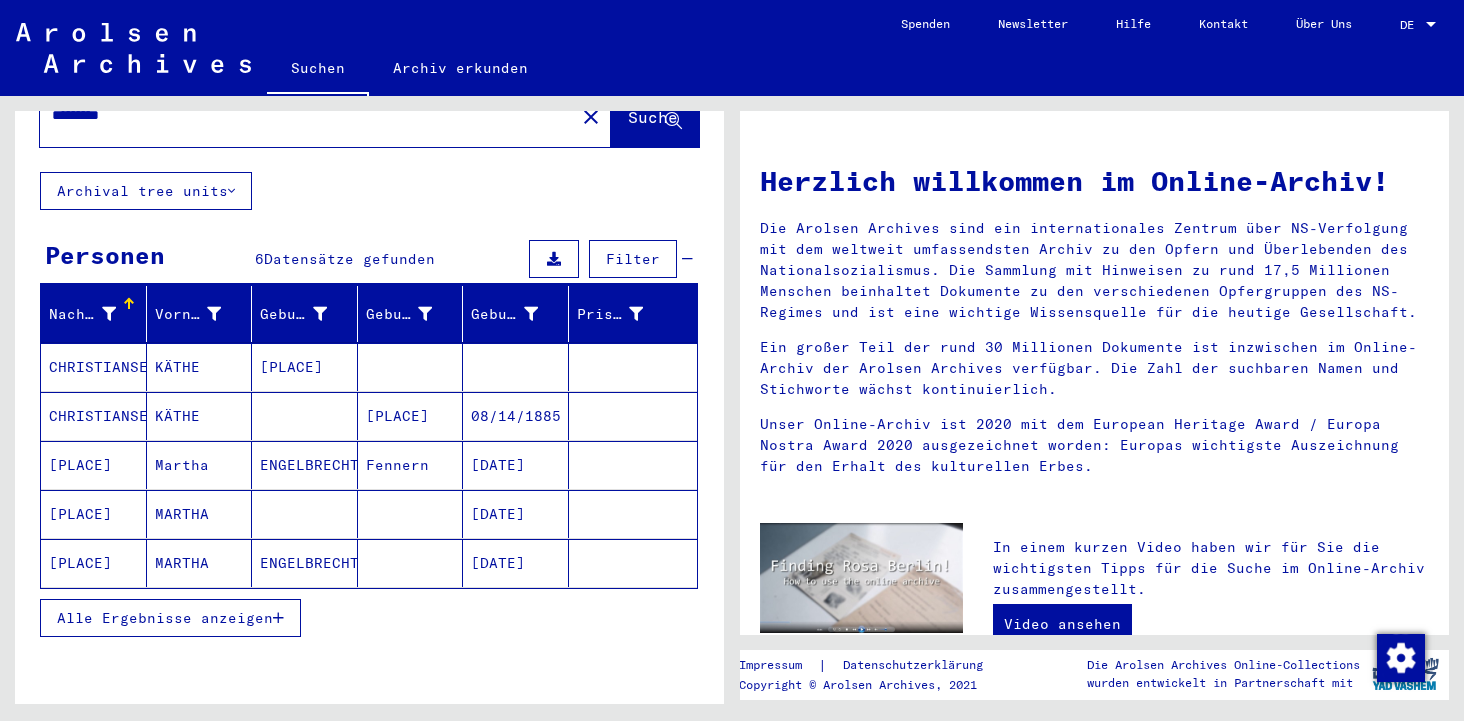click on "Alle Ergebnisse anzeigen" at bounding box center (165, 618) 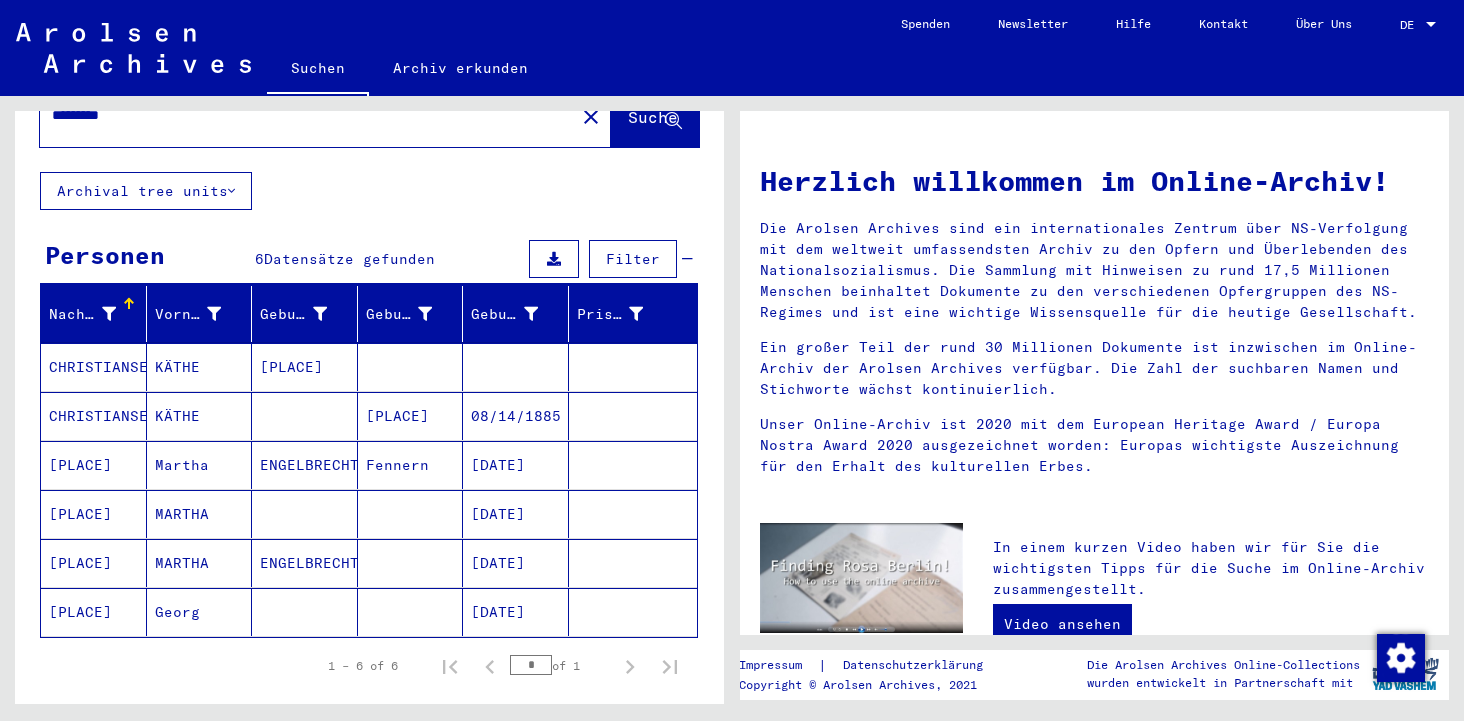click on "[PLACE]" 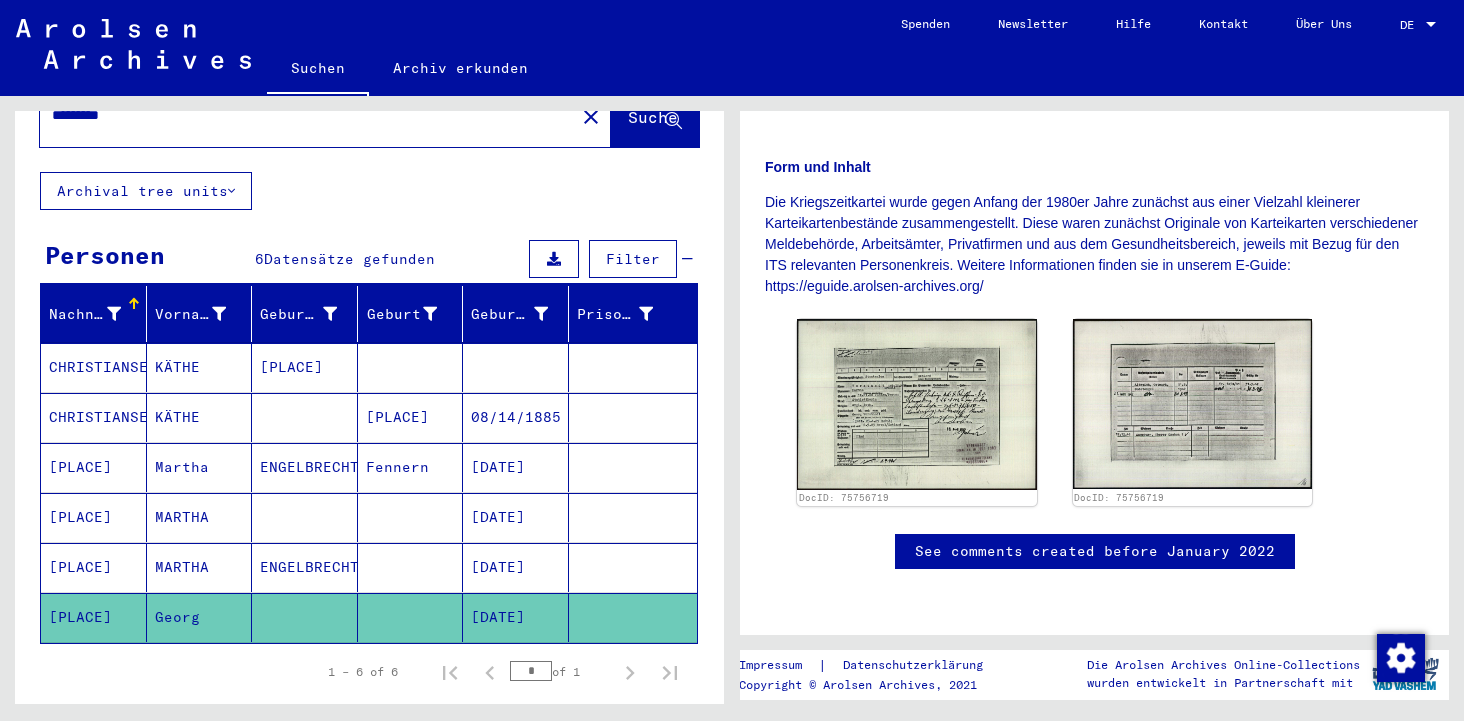 scroll, scrollTop: 392, scrollLeft: 0, axis: vertical 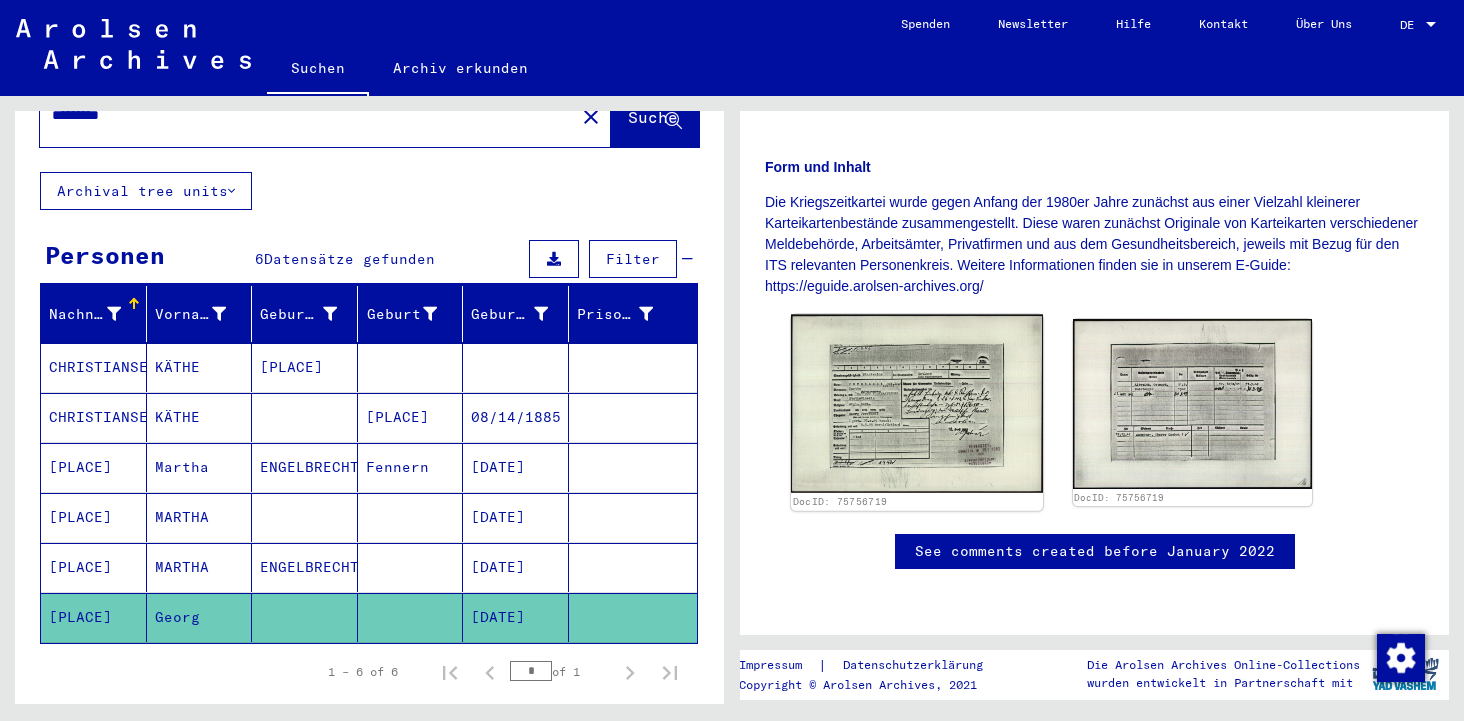 click 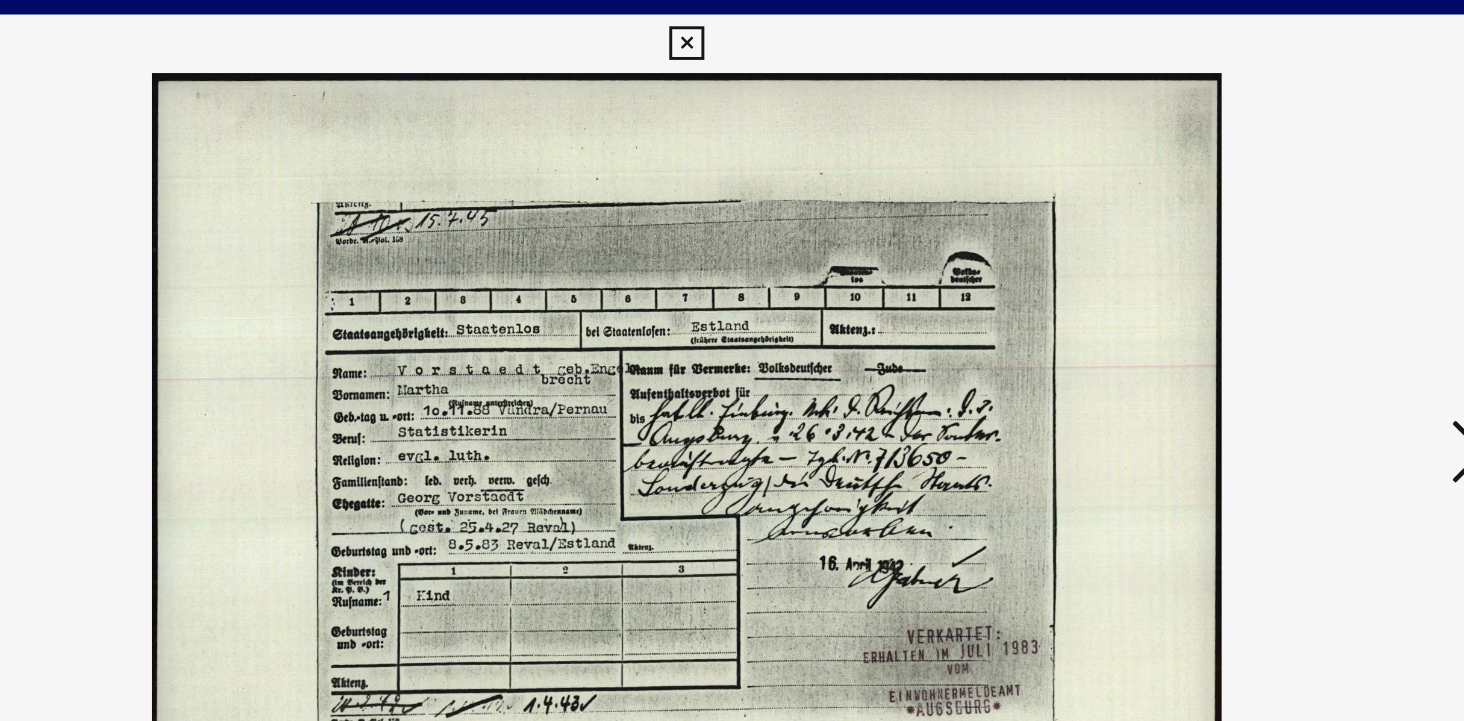 click at bounding box center [731, 30] 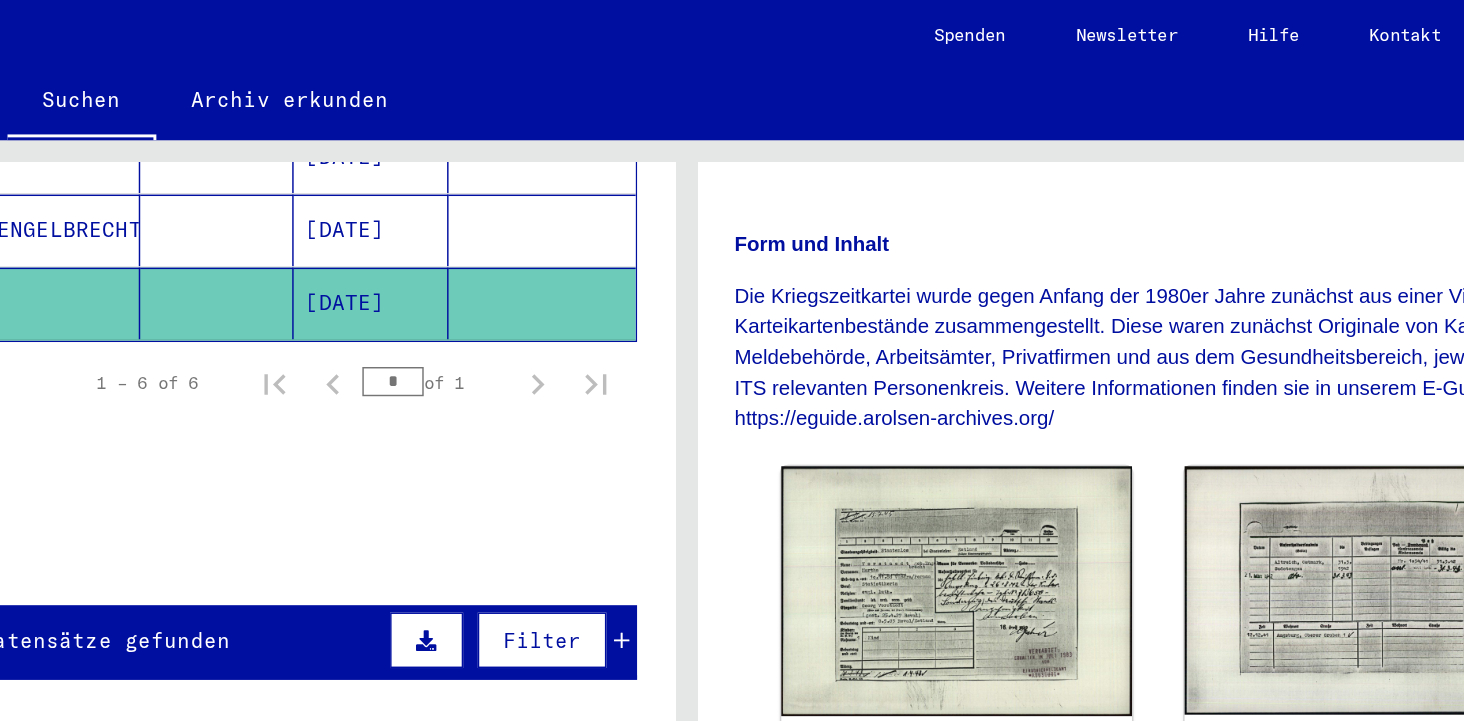 scroll, scrollTop: 496, scrollLeft: 0, axis: vertical 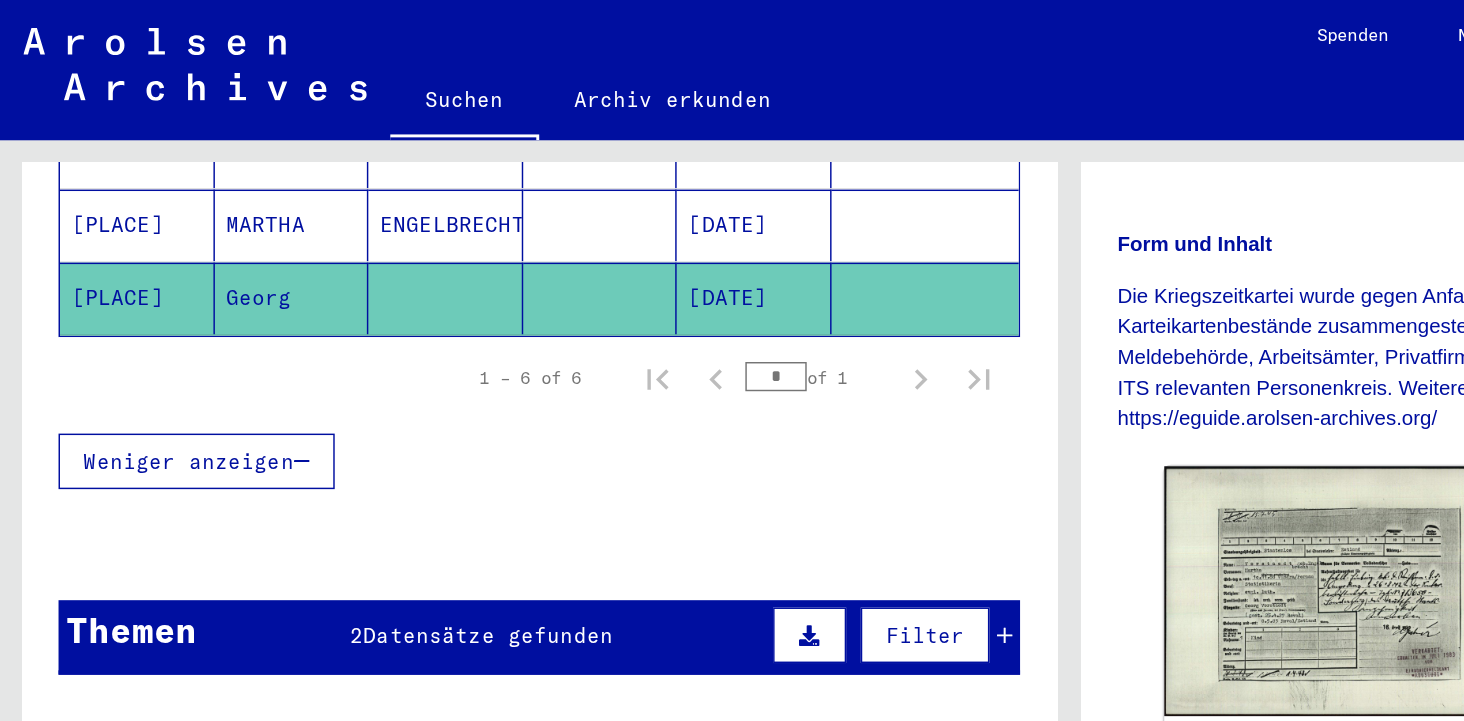 click on "MARTHA" at bounding box center (200, 204) 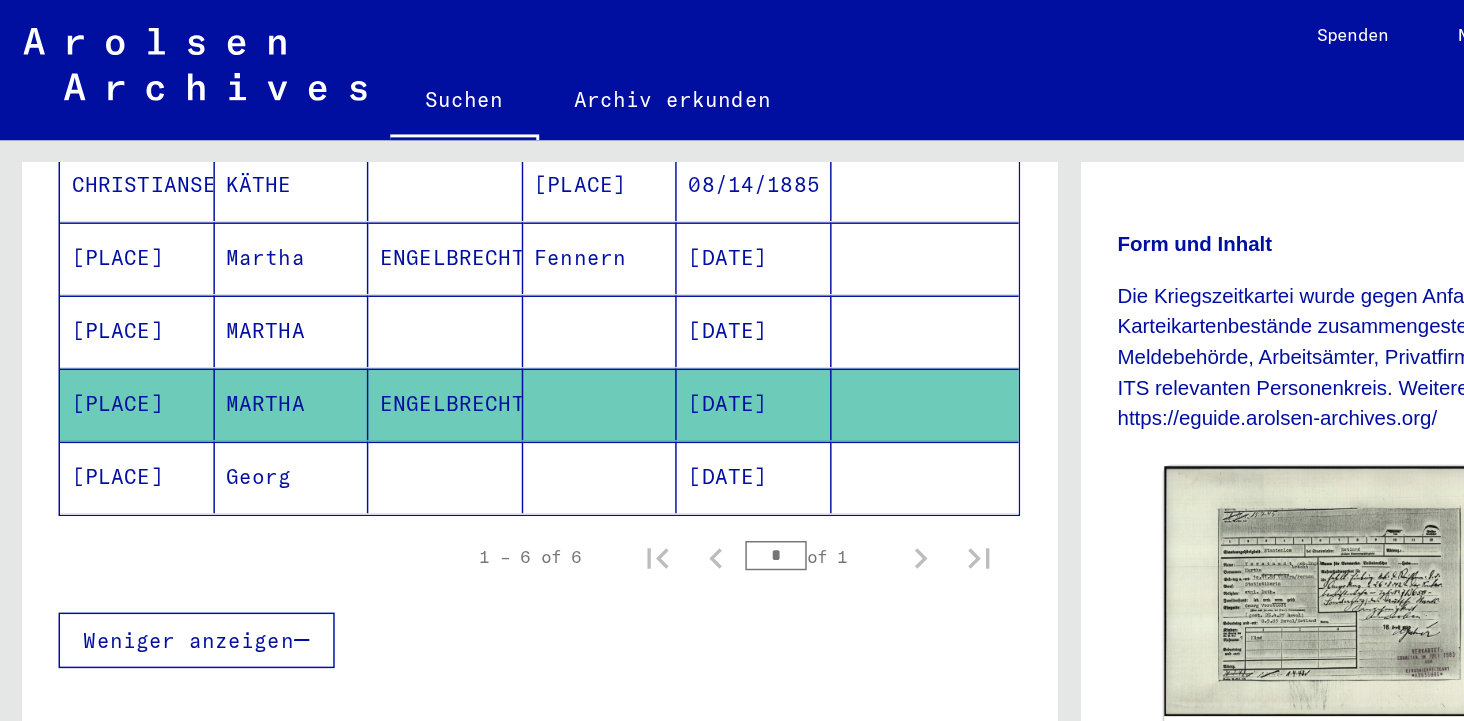 scroll, scrollTop: 355, scrollLeft: 0, axis: vertical 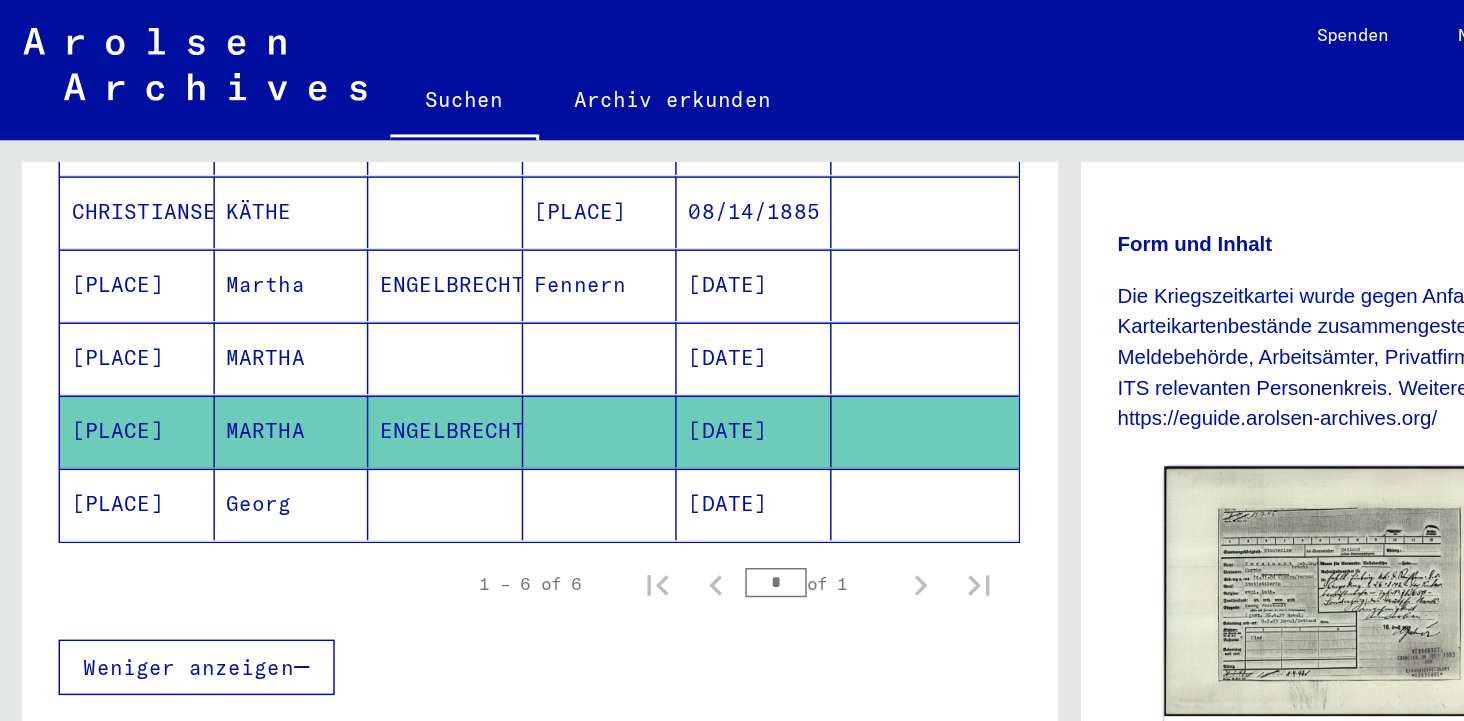 click on "Georg" 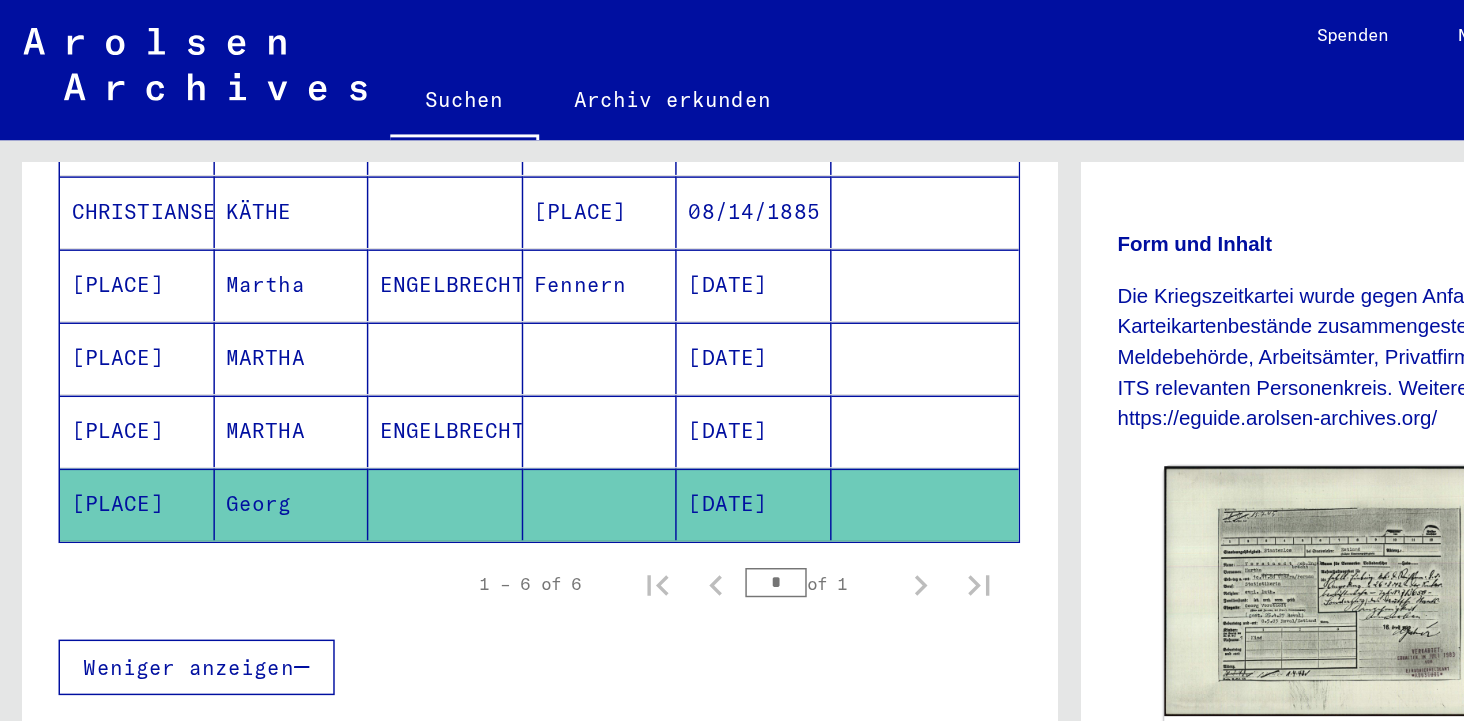 click on "MARTHA" at bounding box center (200, 345) 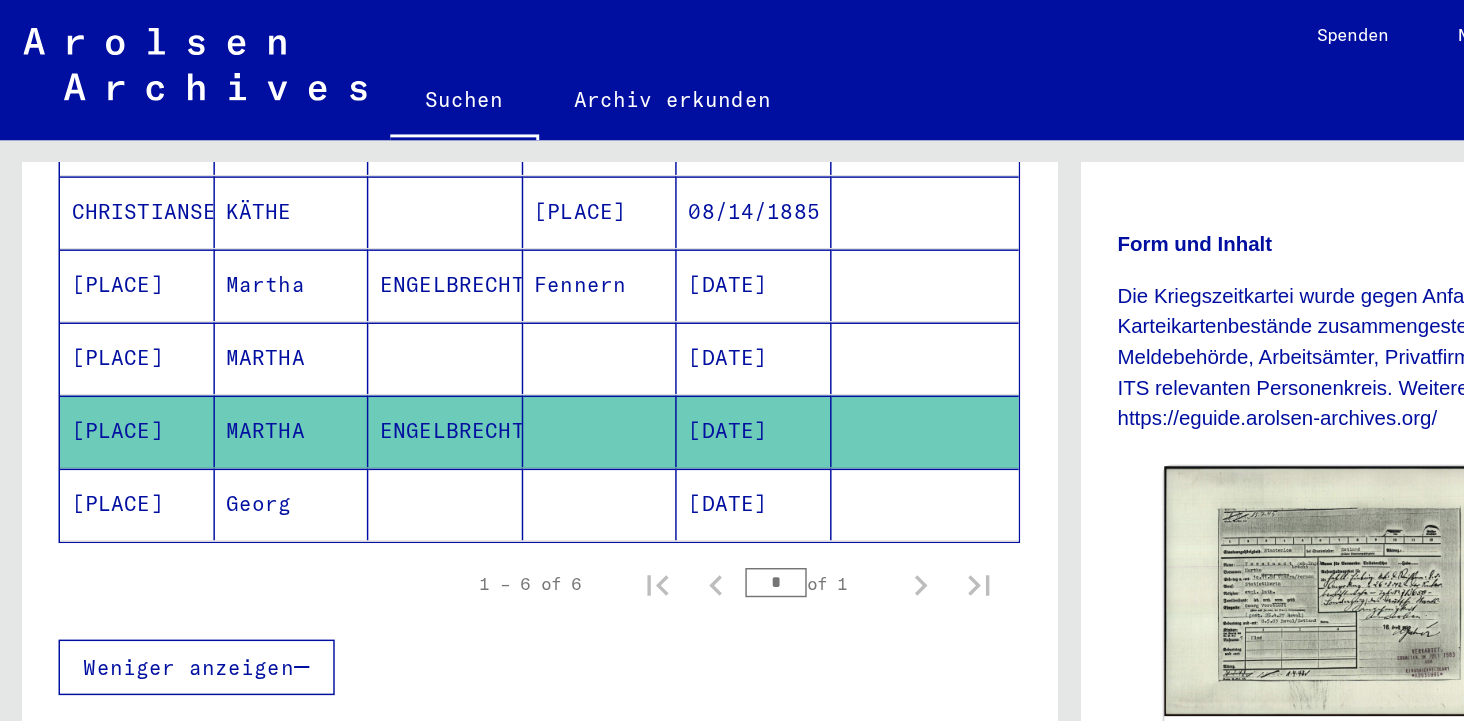 click on "MARTHA" 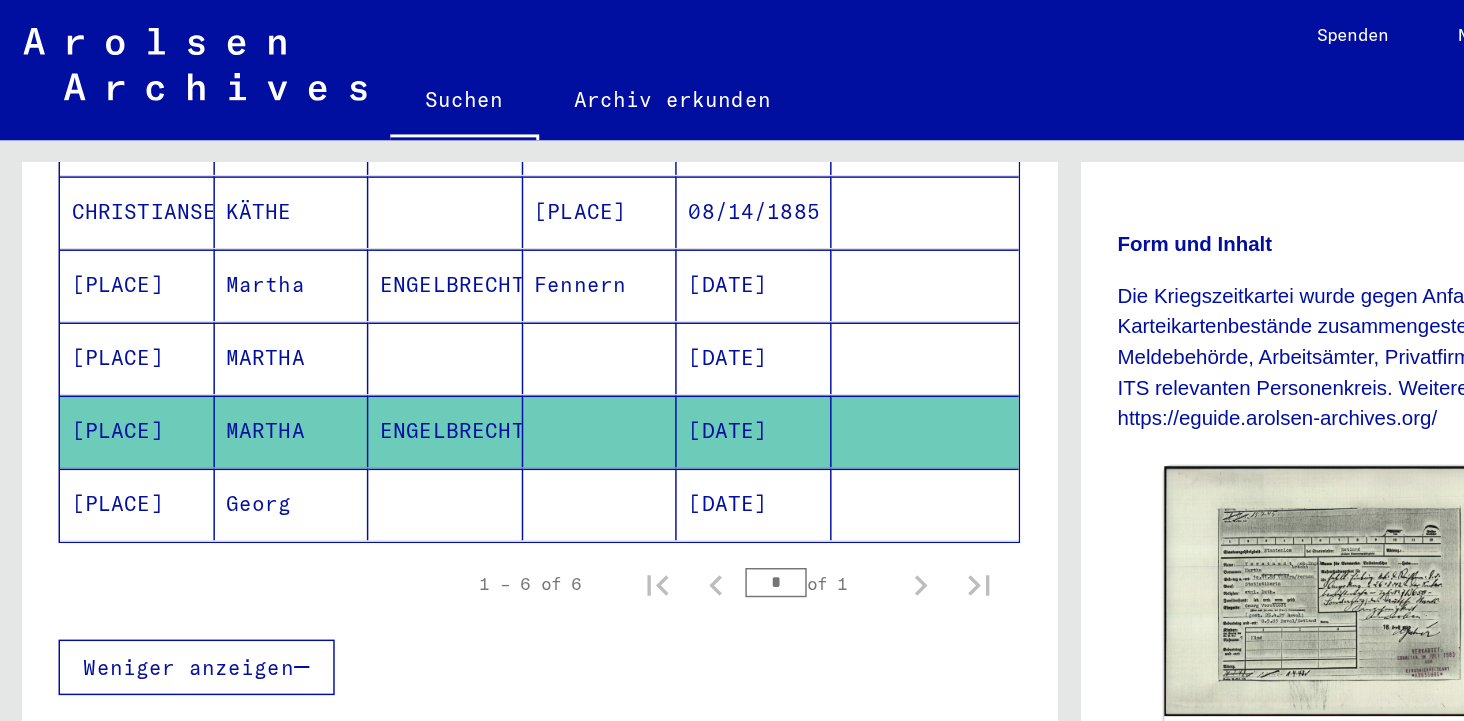 click on "MARTHA" at bounding box center [200, 295] 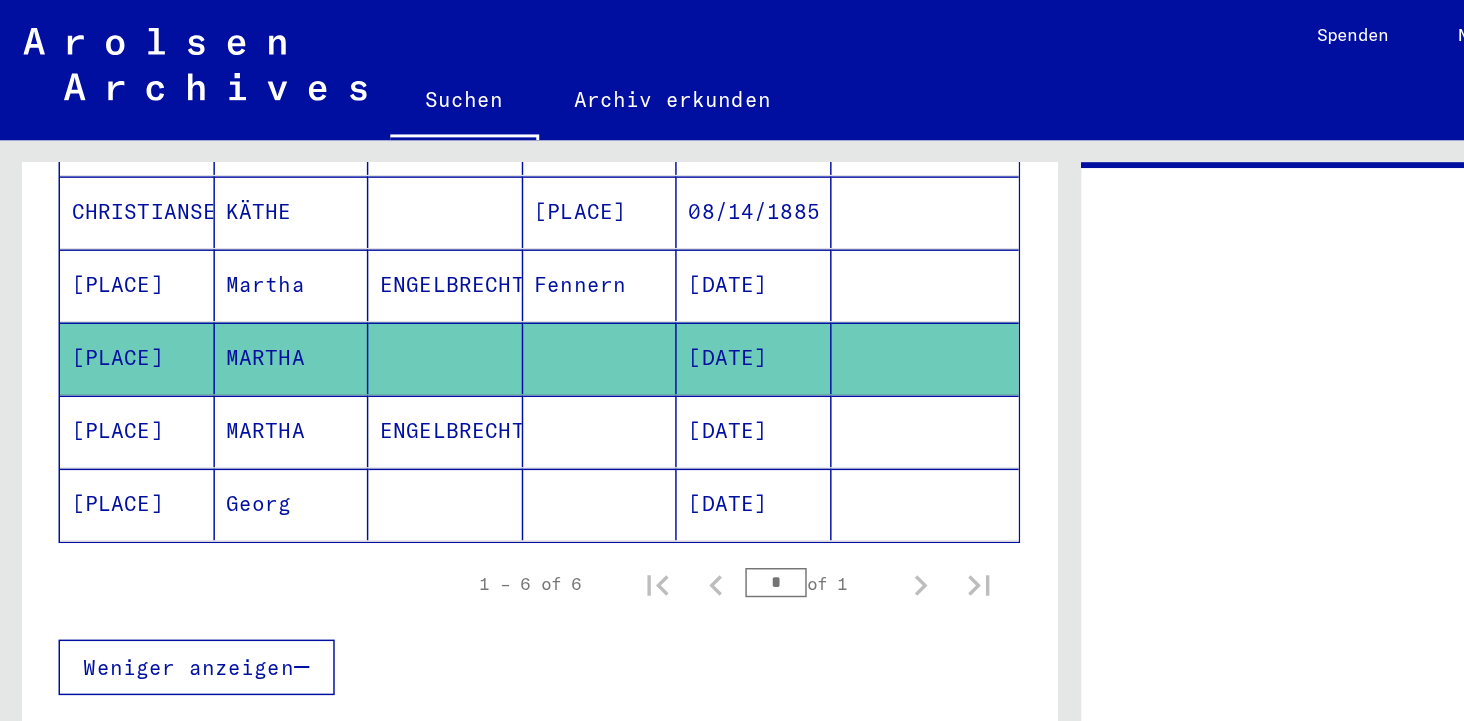 scroll, scrollTop: 0, scrollLeft: 0, axis: both 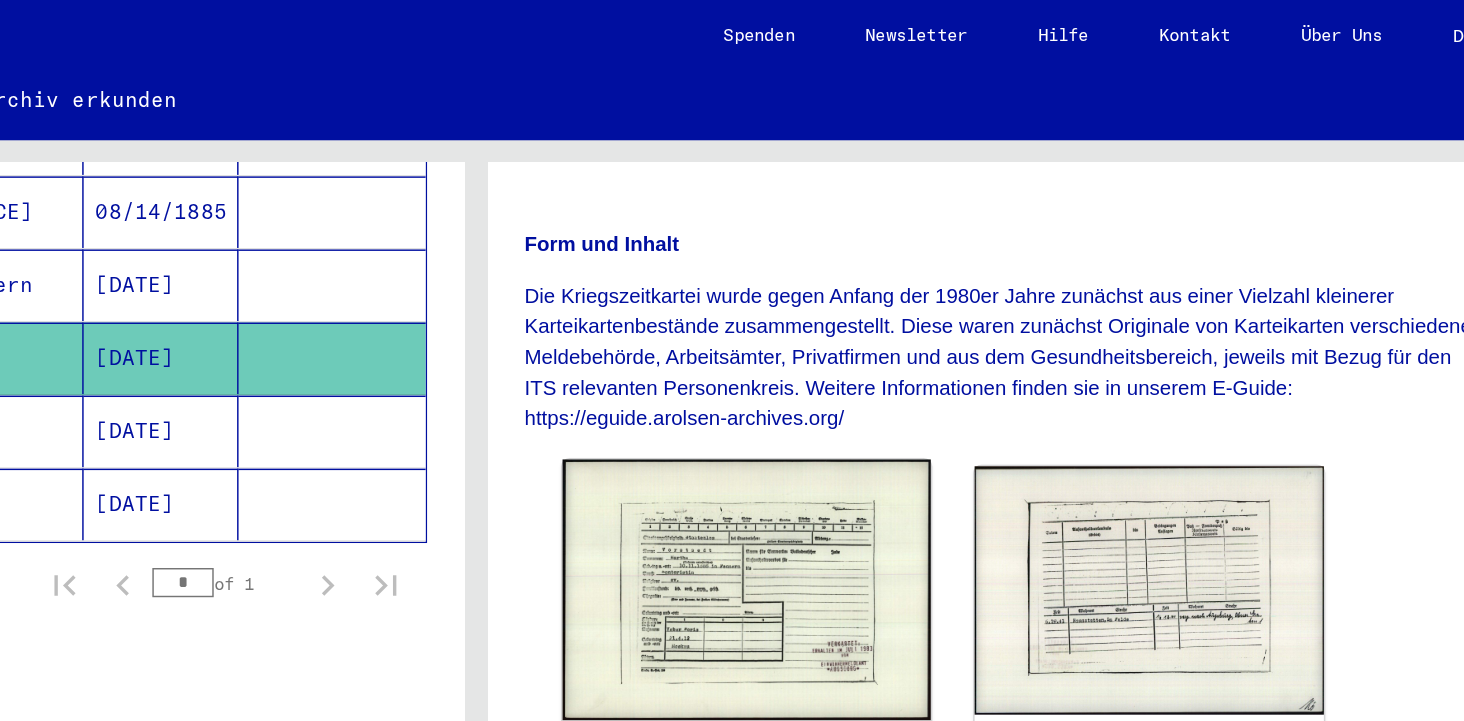 click 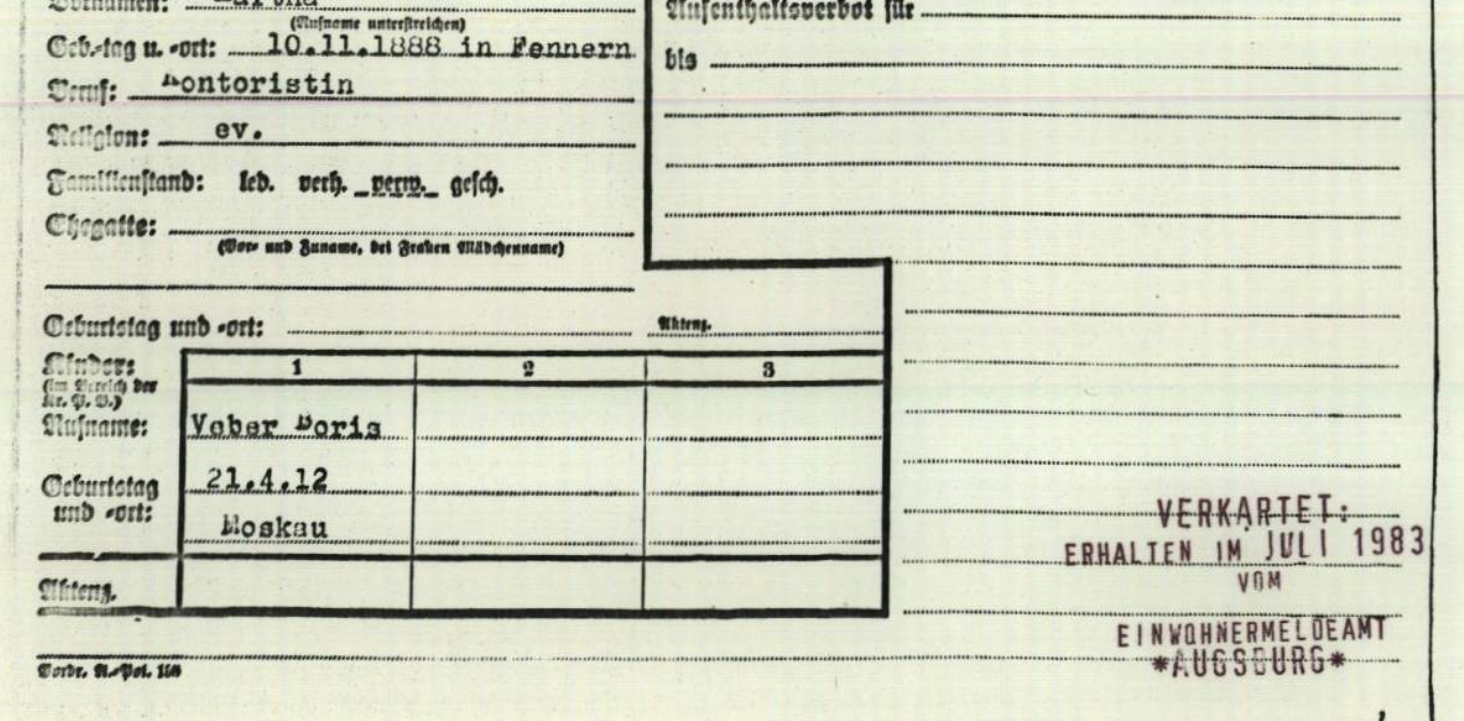 type 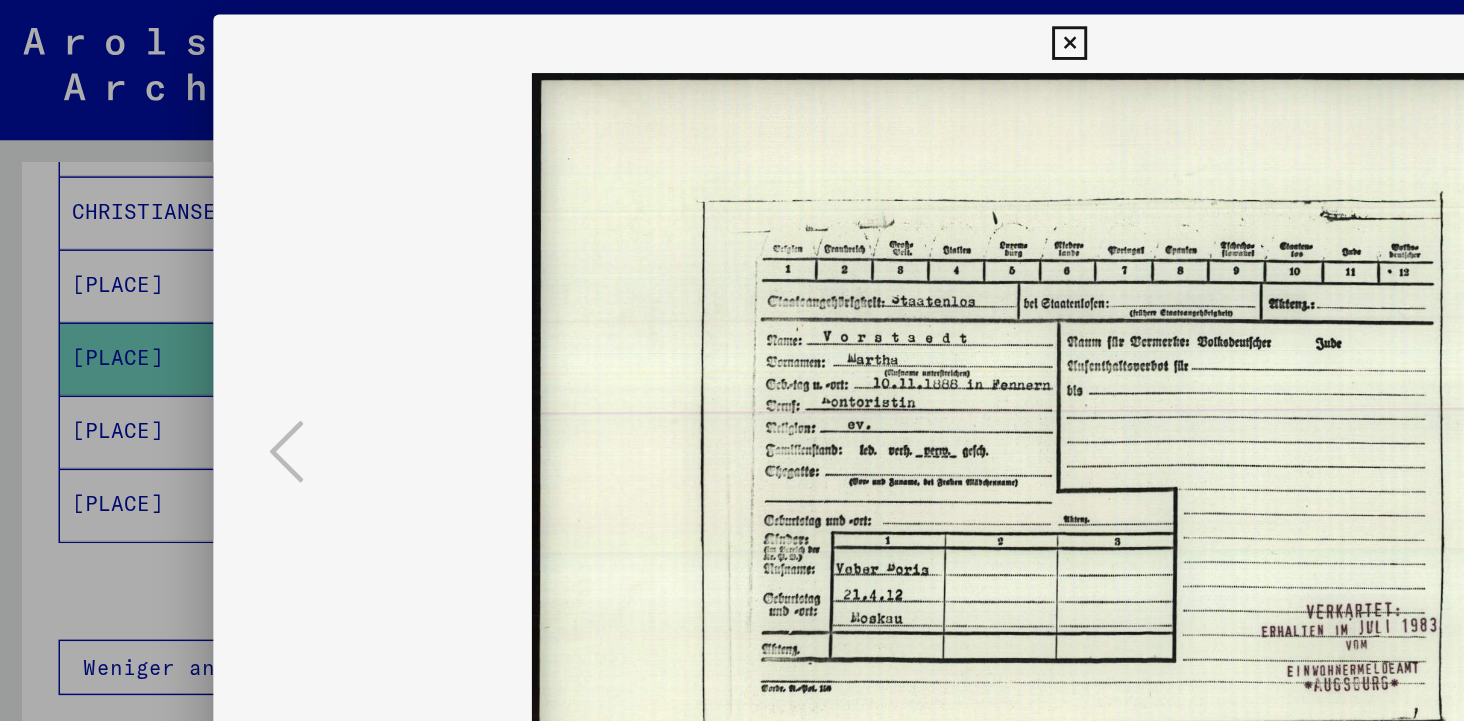 scroll, scrollTop: 0, scrollLeft: 0, axis: both 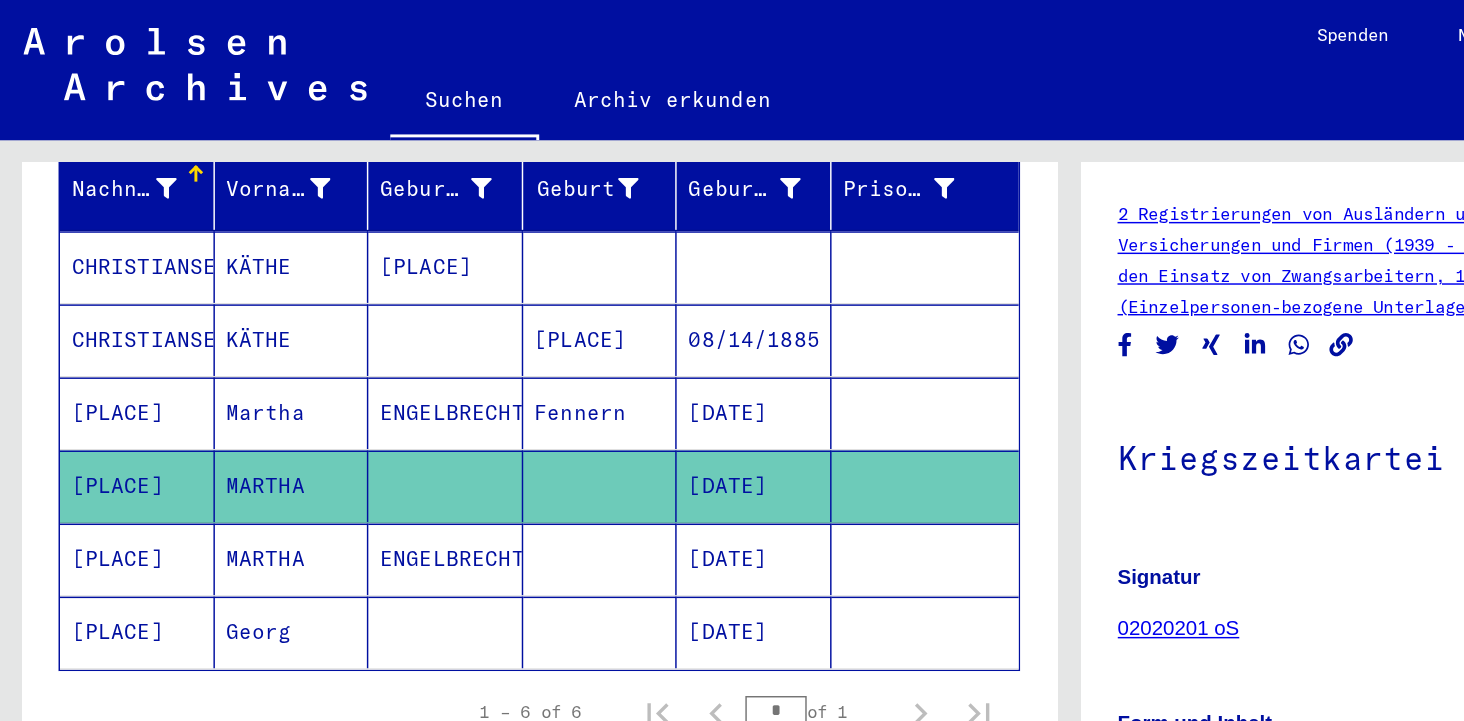 click on "[PLACE]" at bounding box center (94, 332) 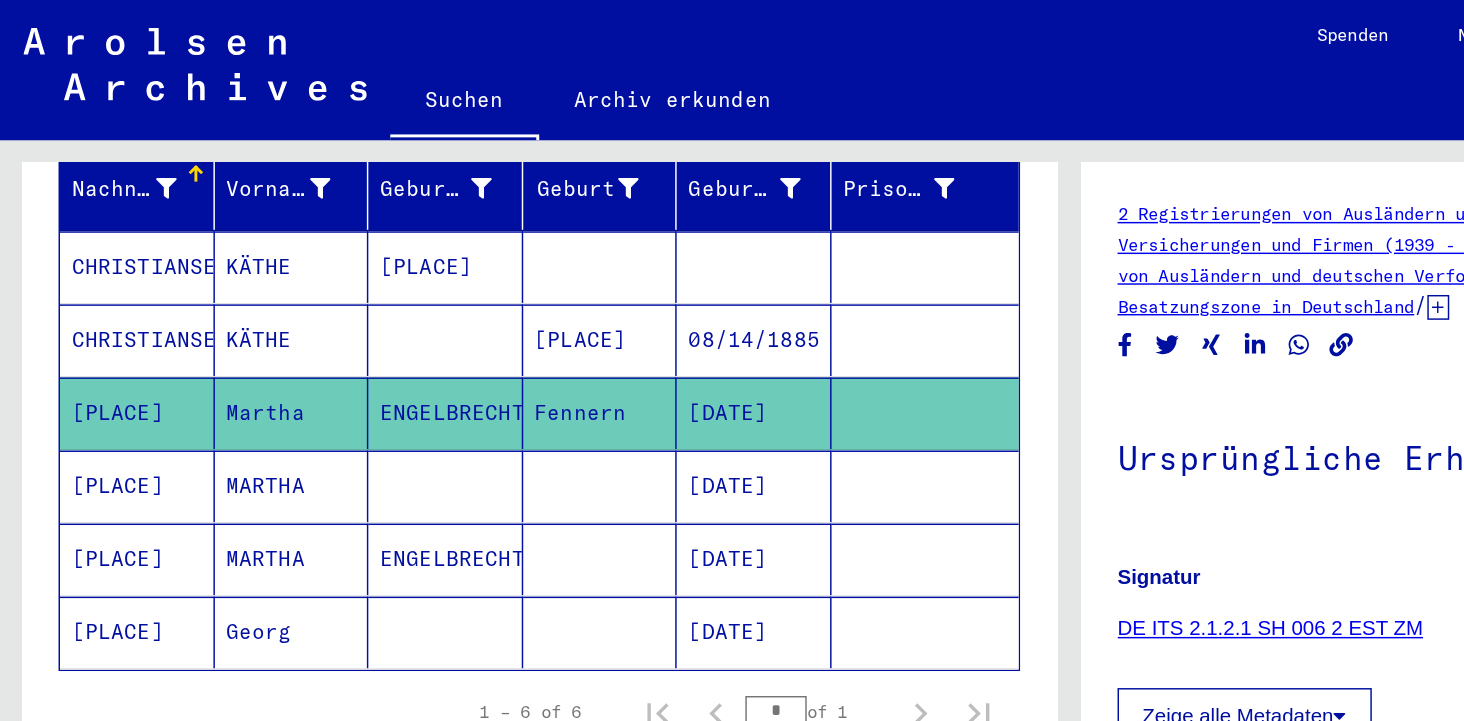scroll, scrollTop: 0, scrollLeft: 0, axis: both 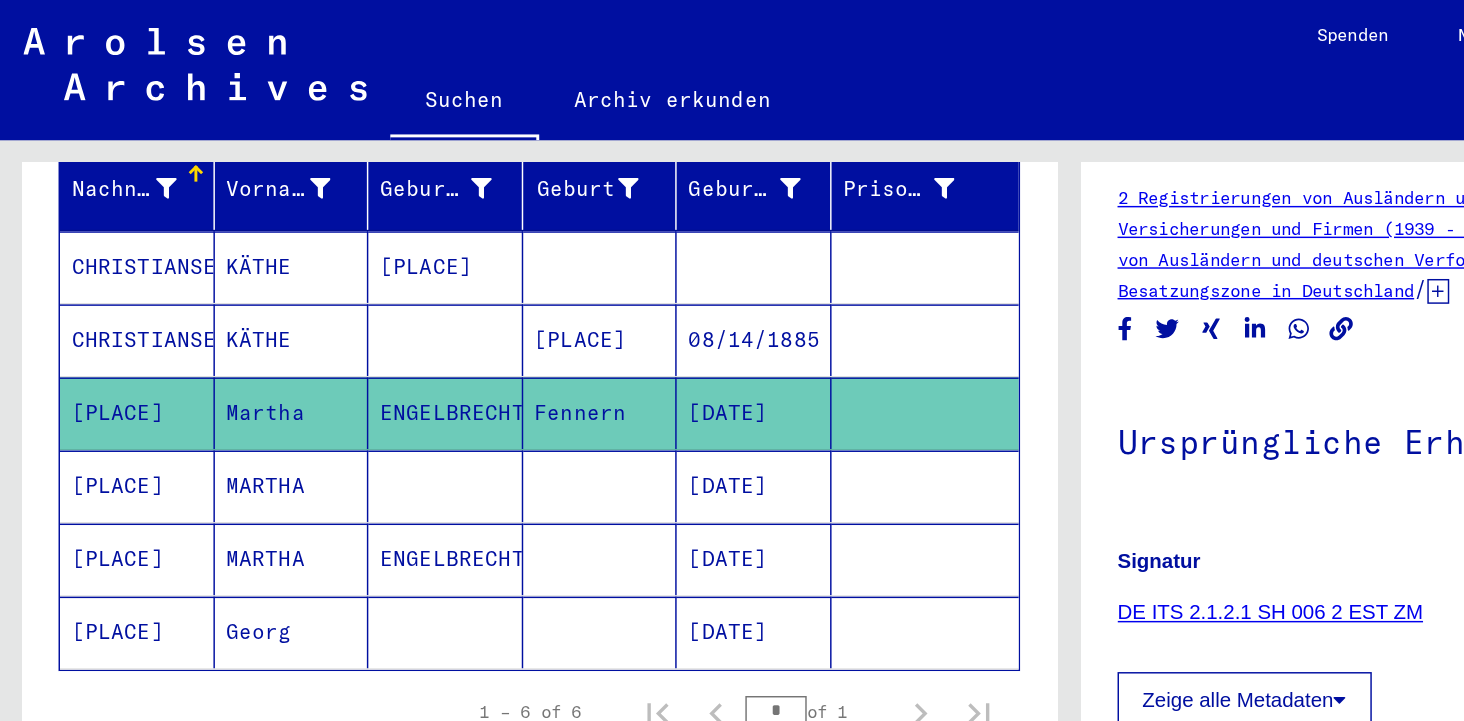 click on "[DATE]" at bounding box center (516, 382) 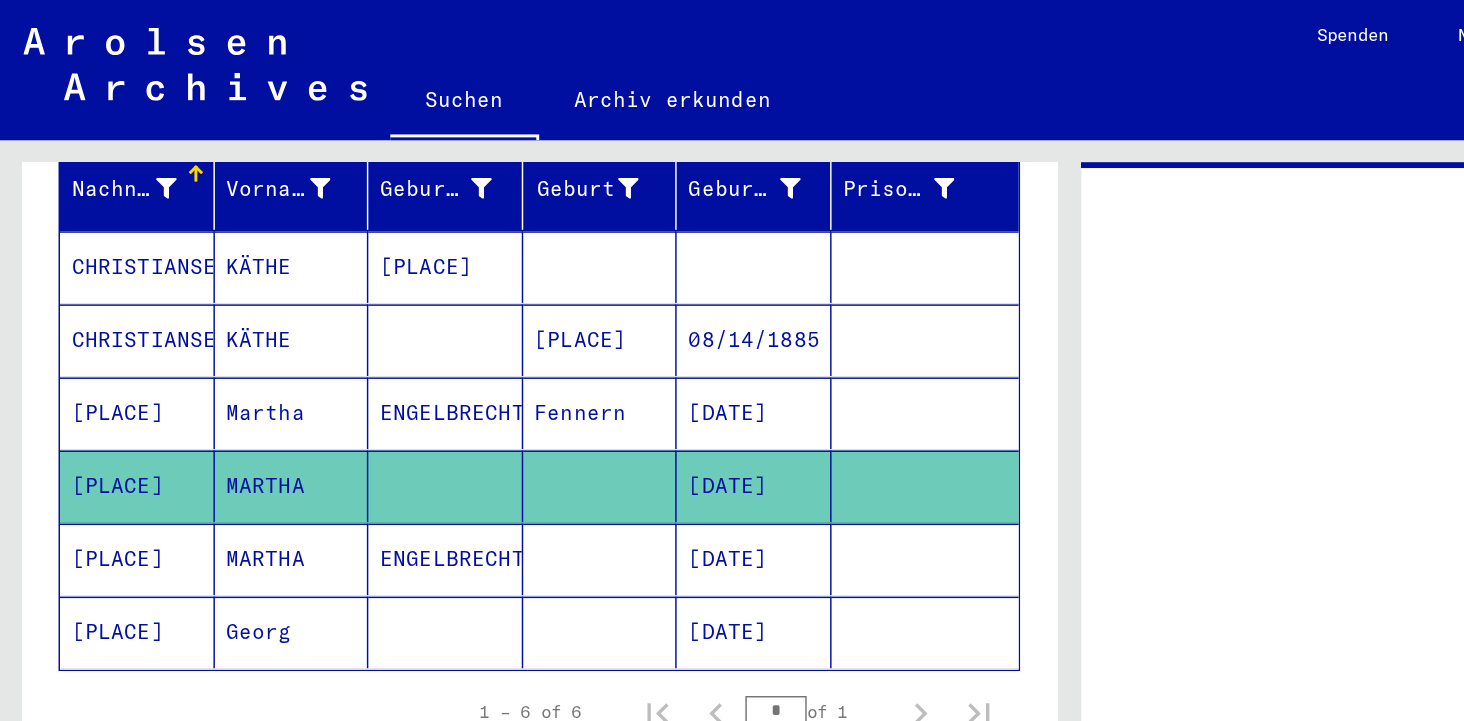 scroll, scrollTop: 0, scrollLeft: 0, axis: both 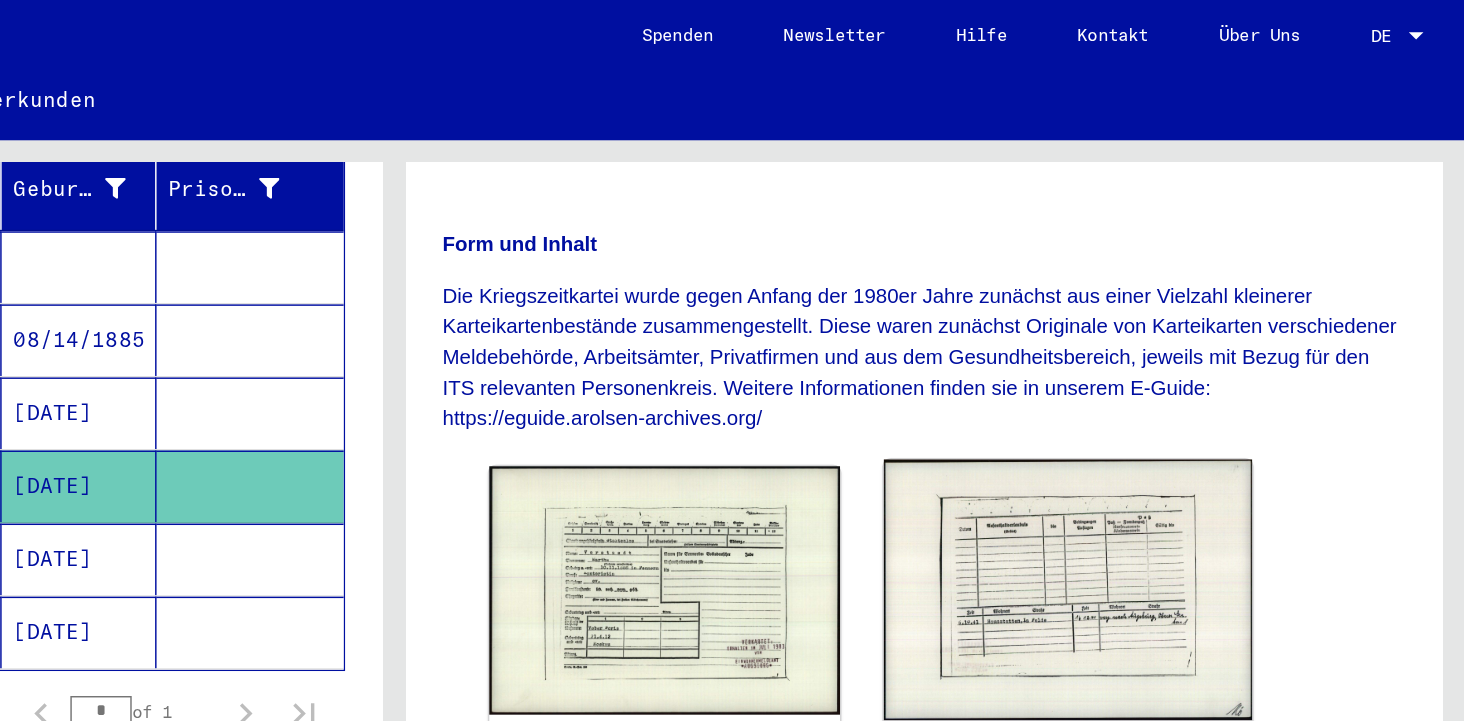 click 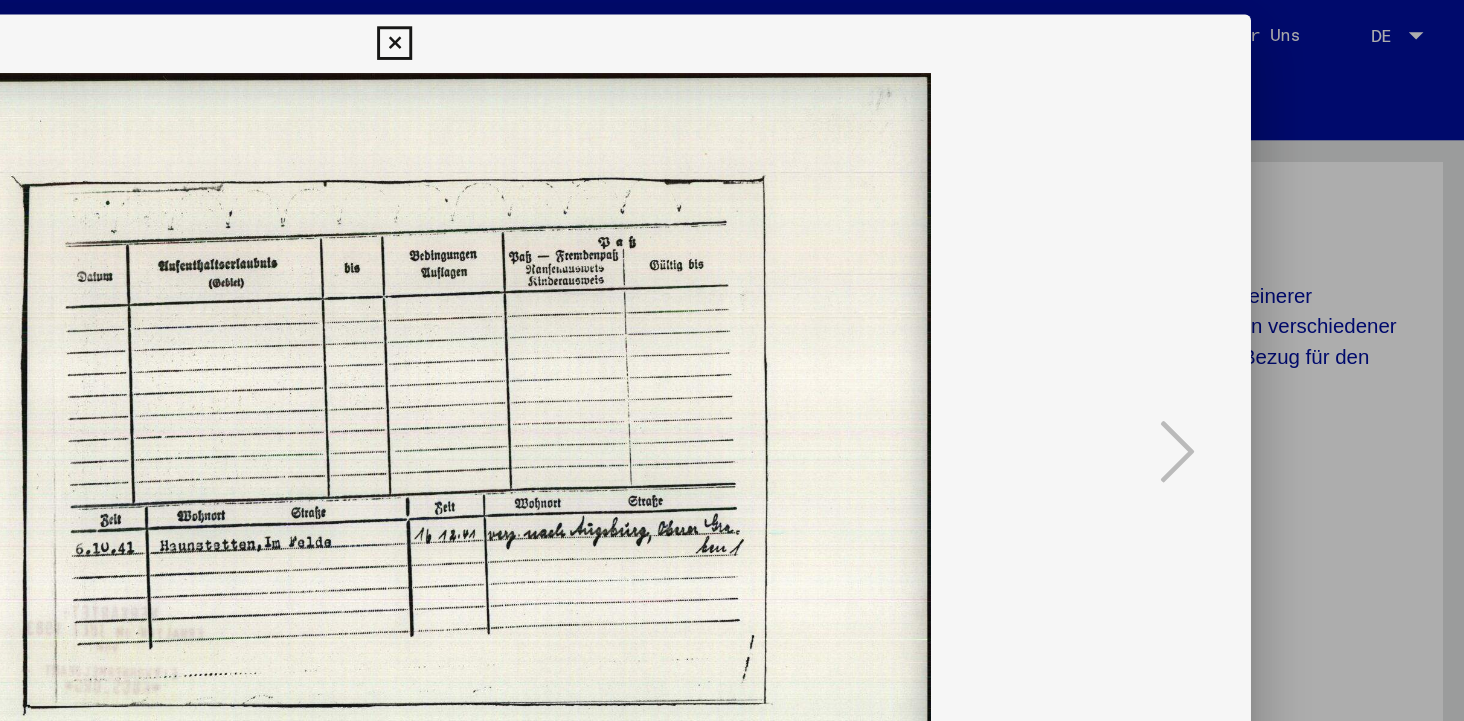 scroll, scrollTop: 0, scrollLeft: 0, axis: both 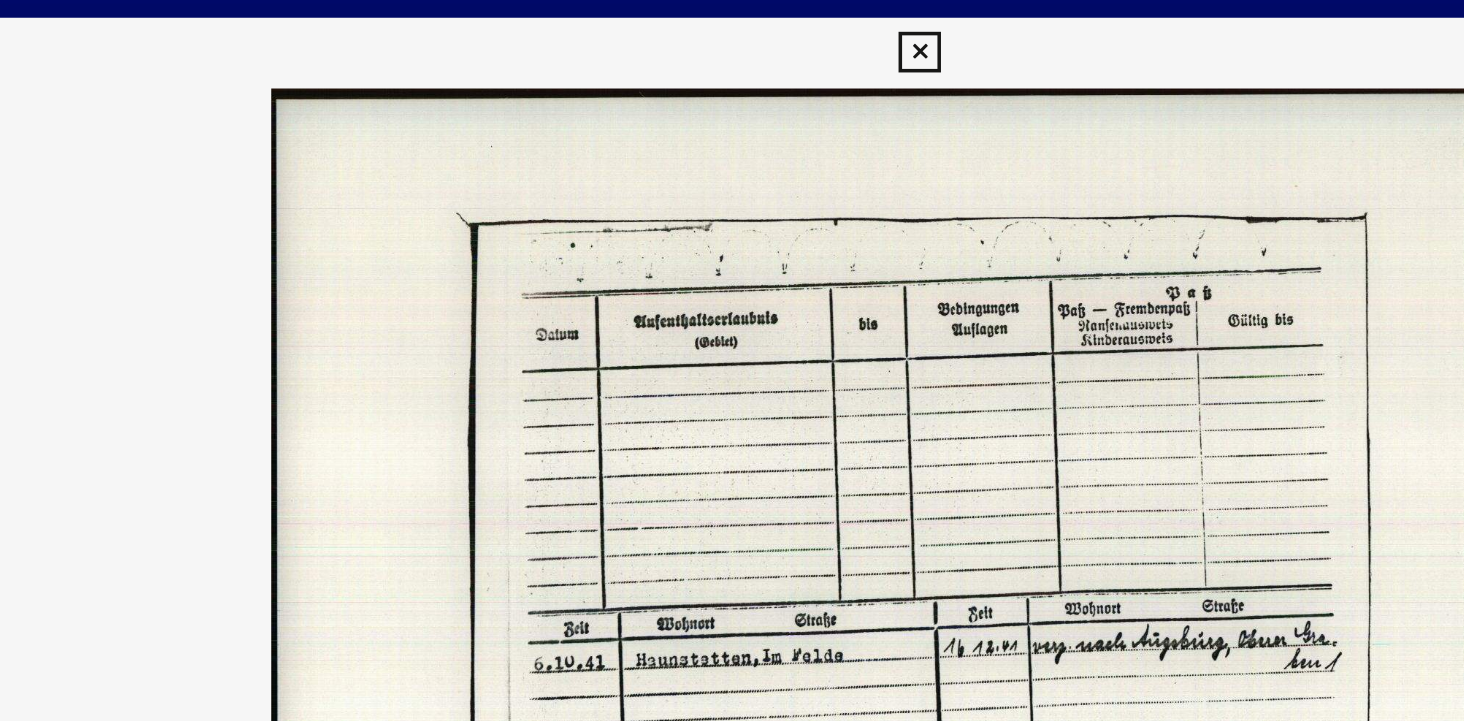 click at bounding box center [731, 30] 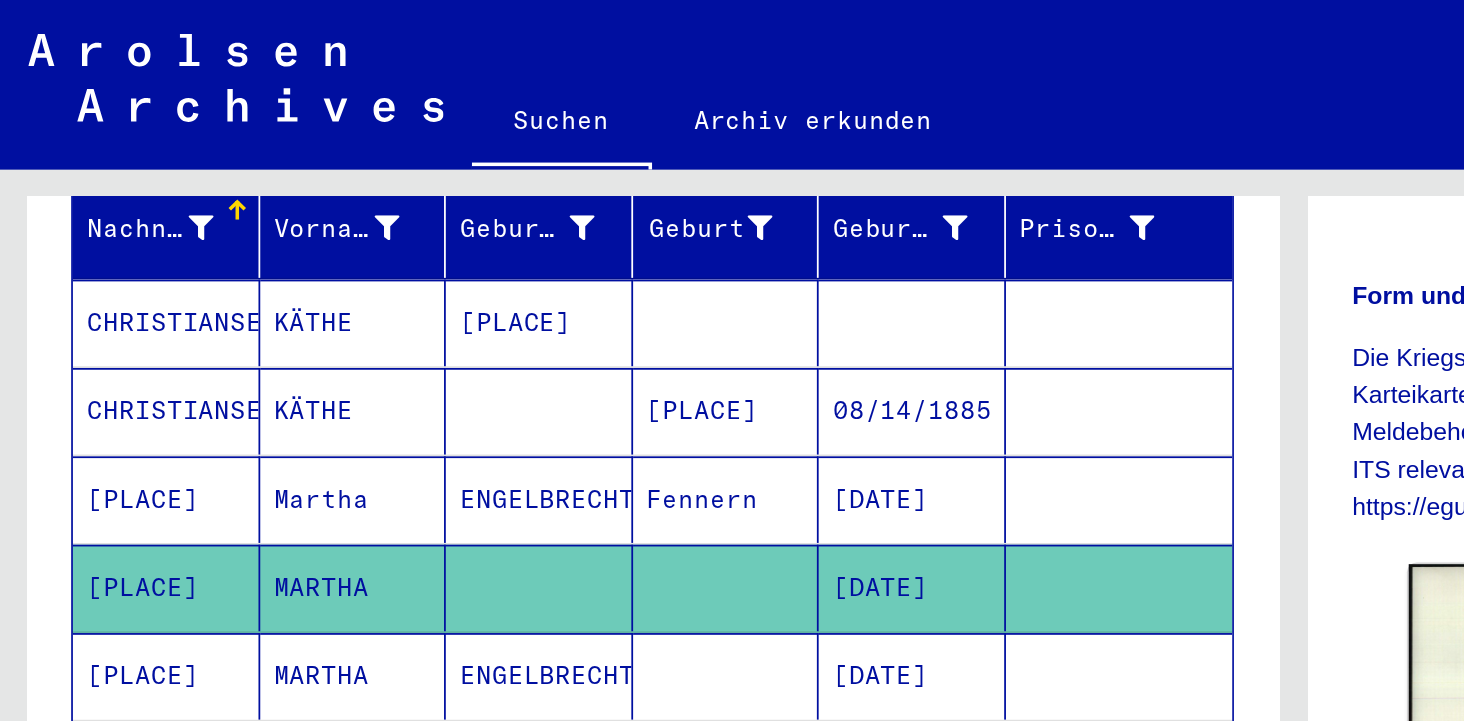 click on "Martha" at bounding box center [200, 332] 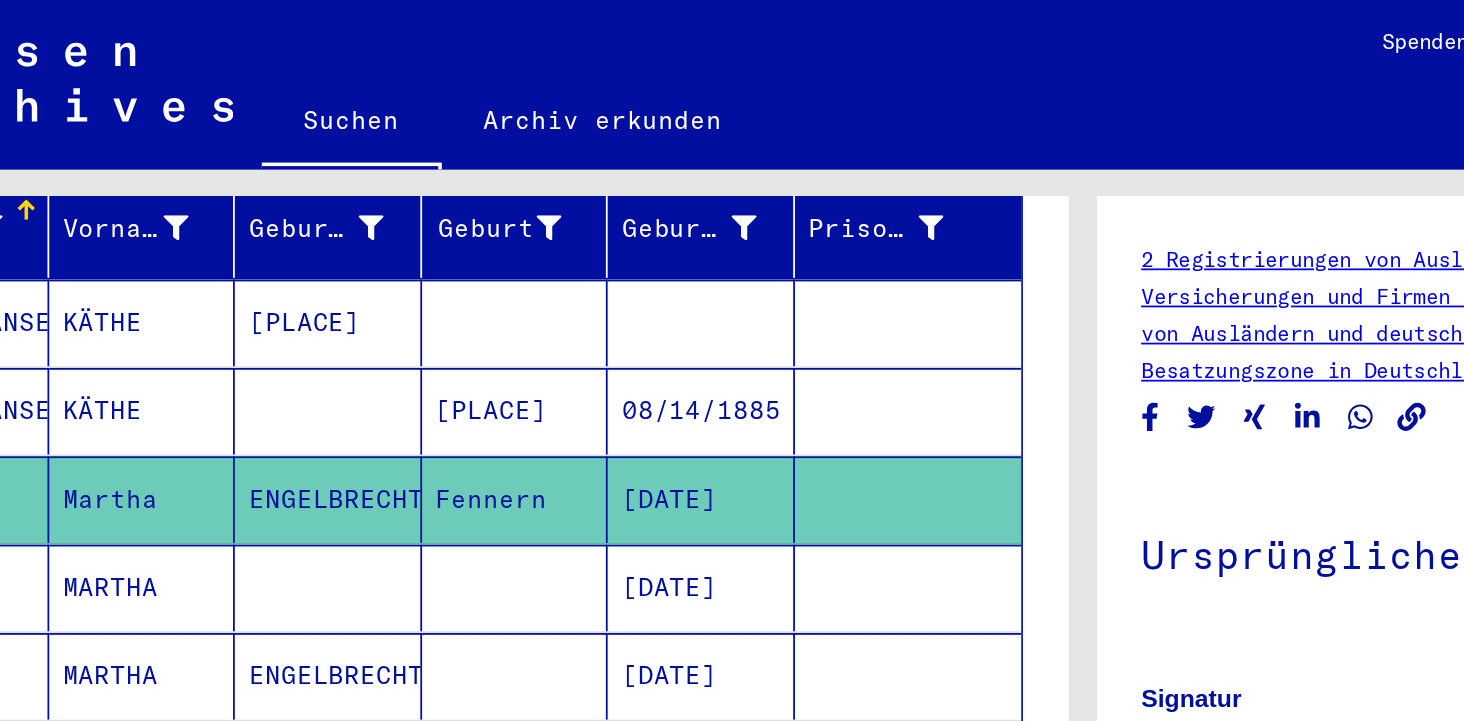 scroll, scrollTop: 0, scrollLeft: 0, axis: both 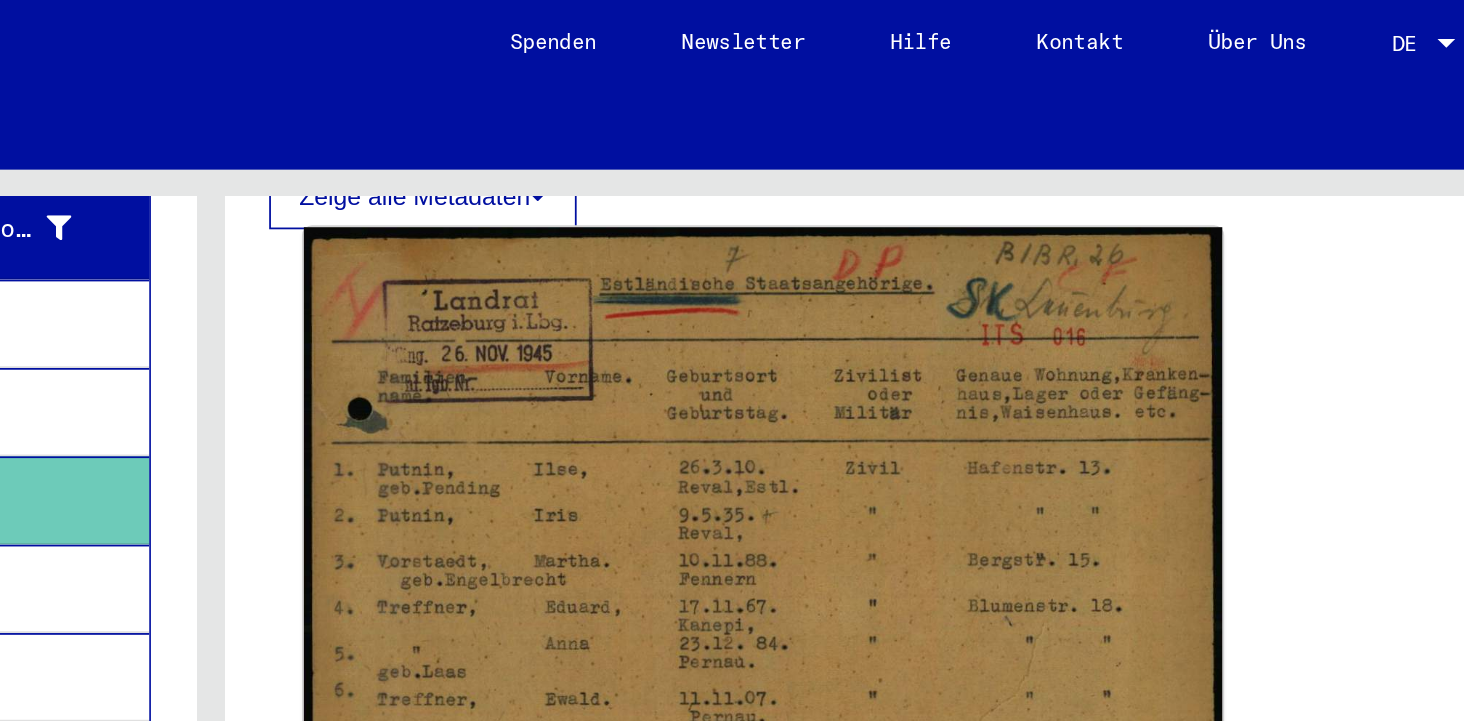 click 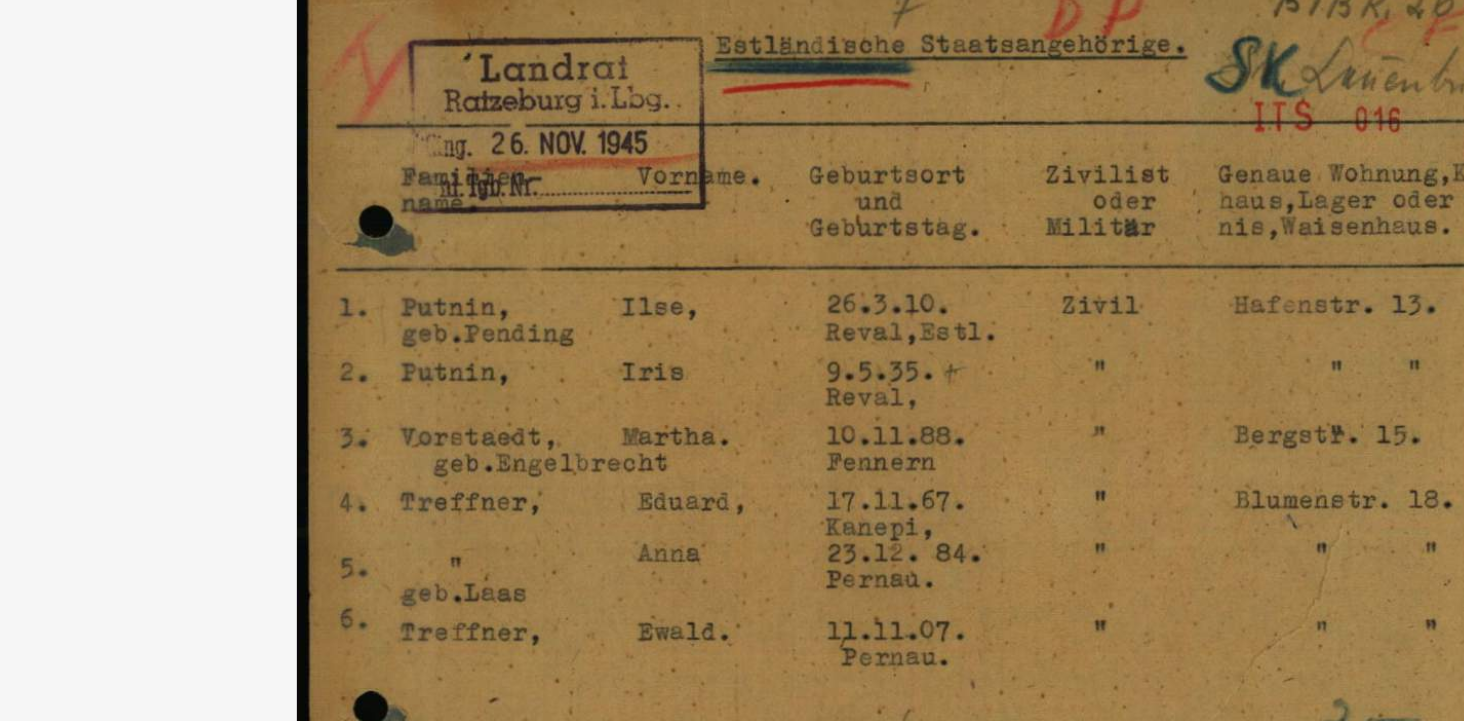 type 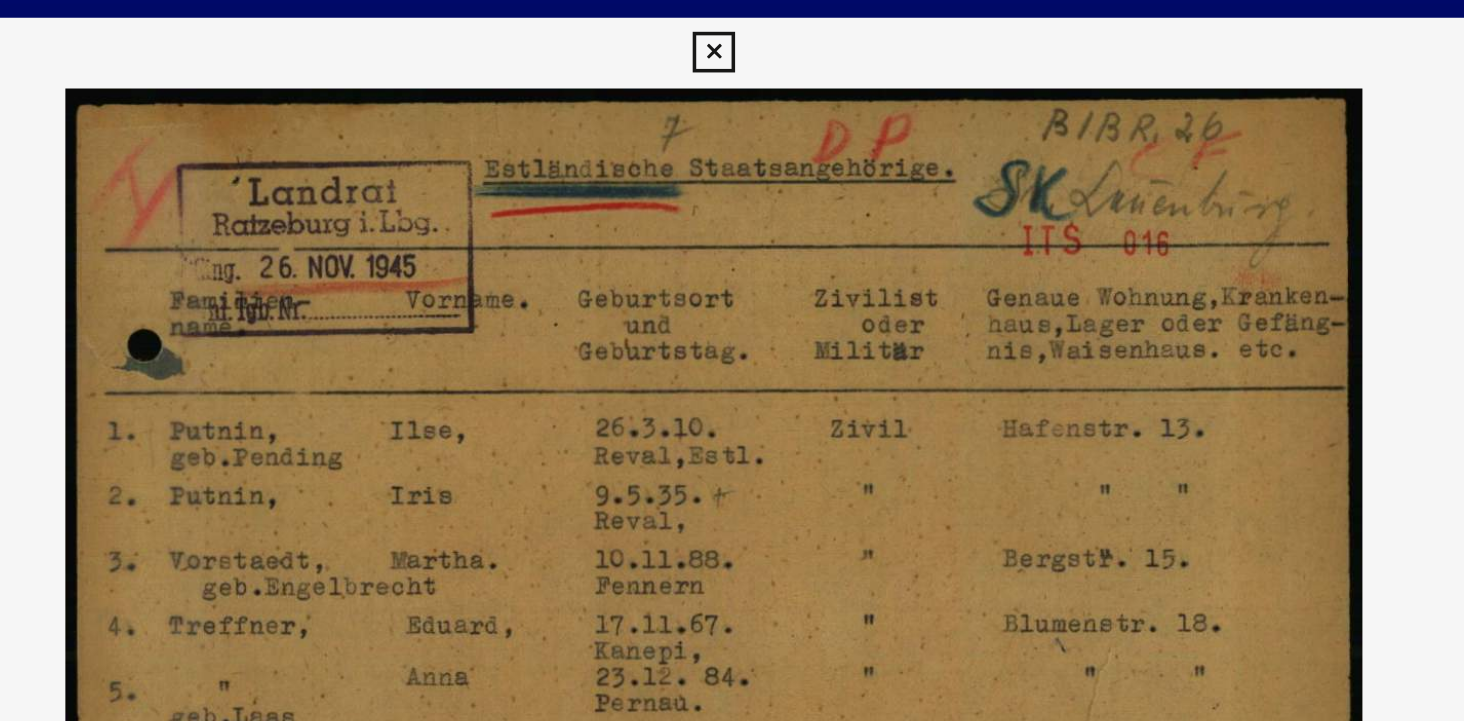 click at bounding box center (731, 30) 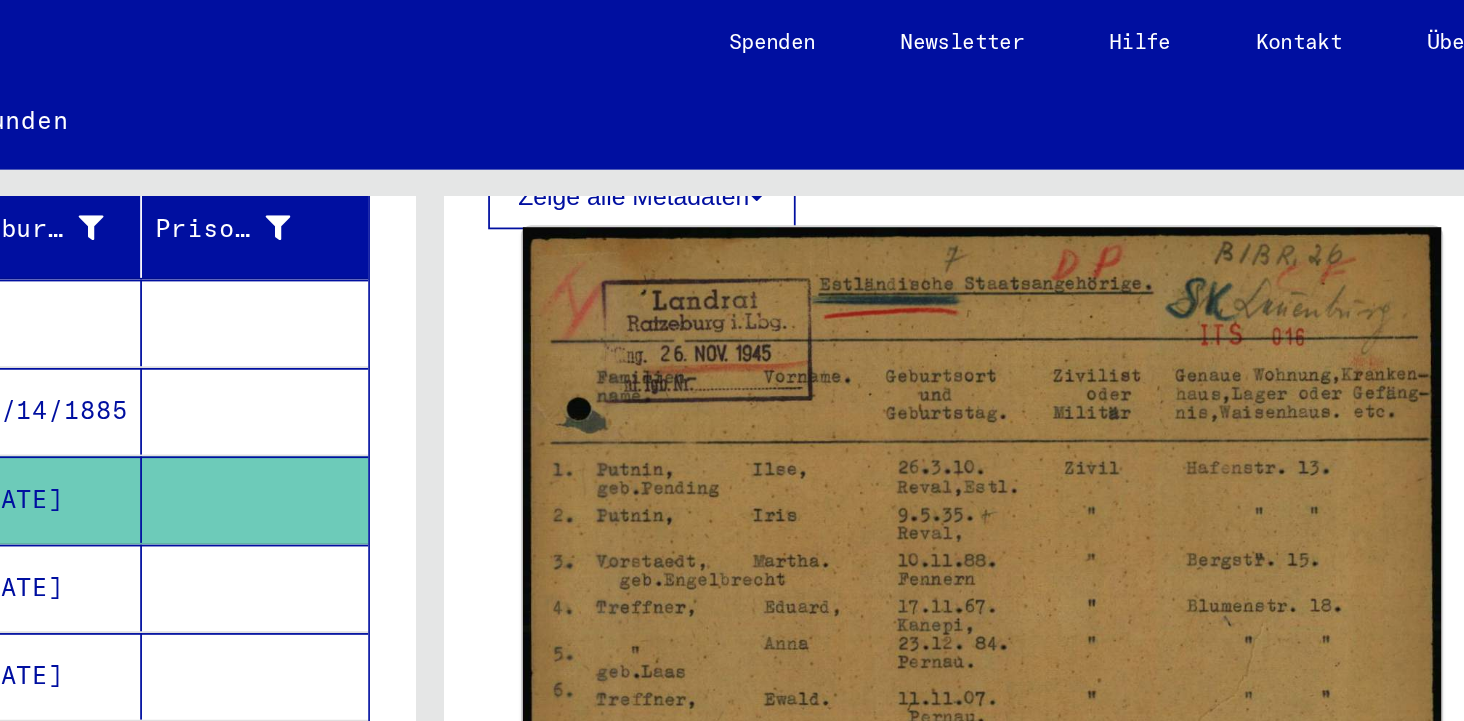 scroll, scrollTop: 430, scrollLeft: 0, axis: vertical 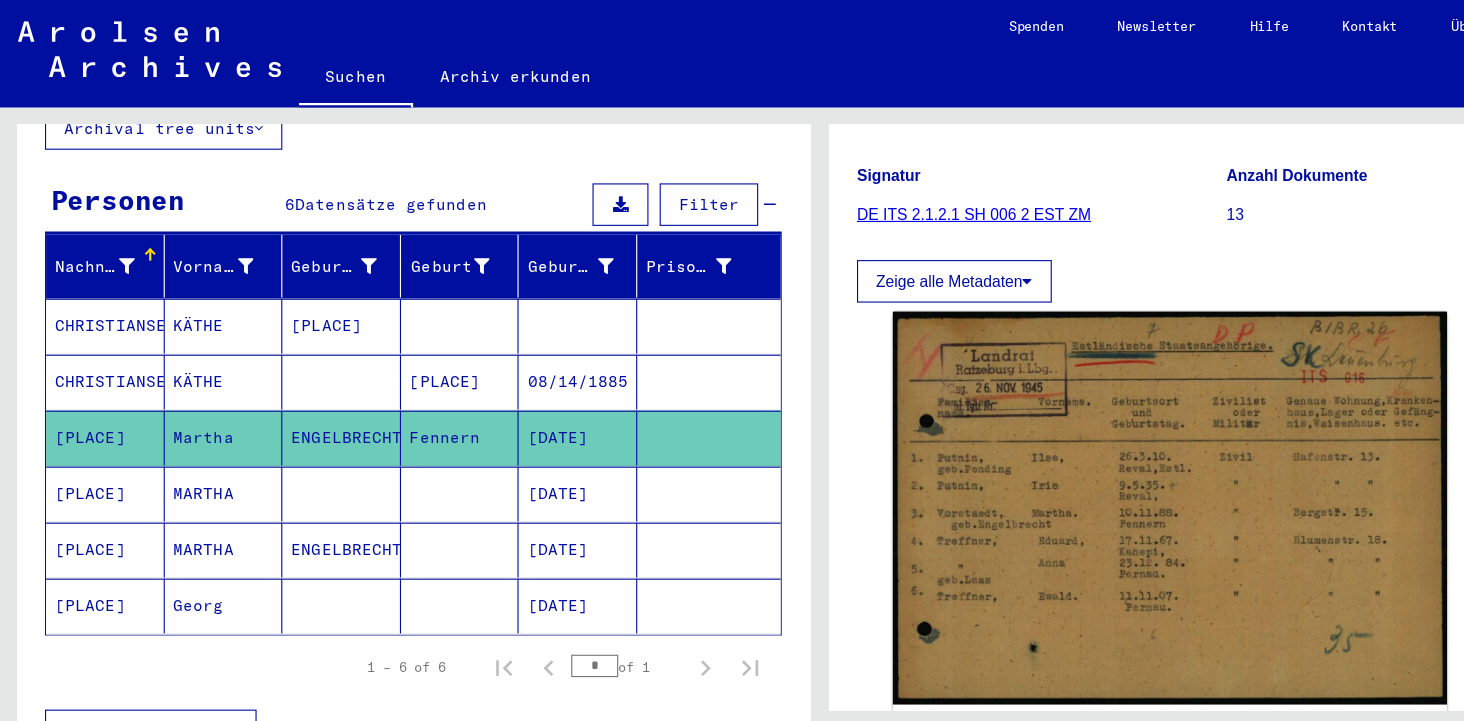 click on "KÄTHE" at bounding box center [200, 391] 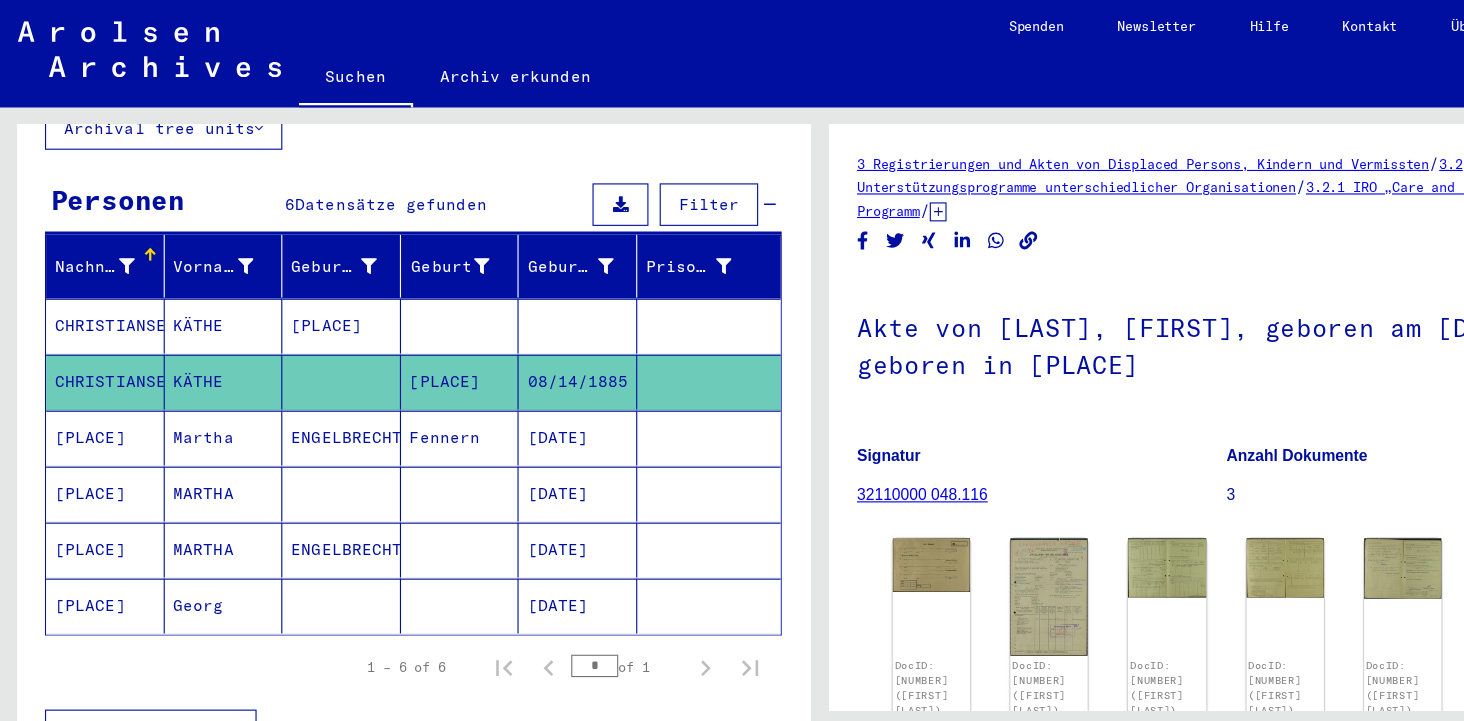 scroll, scrollTop: 0, scrollLeft: 0, axis: both 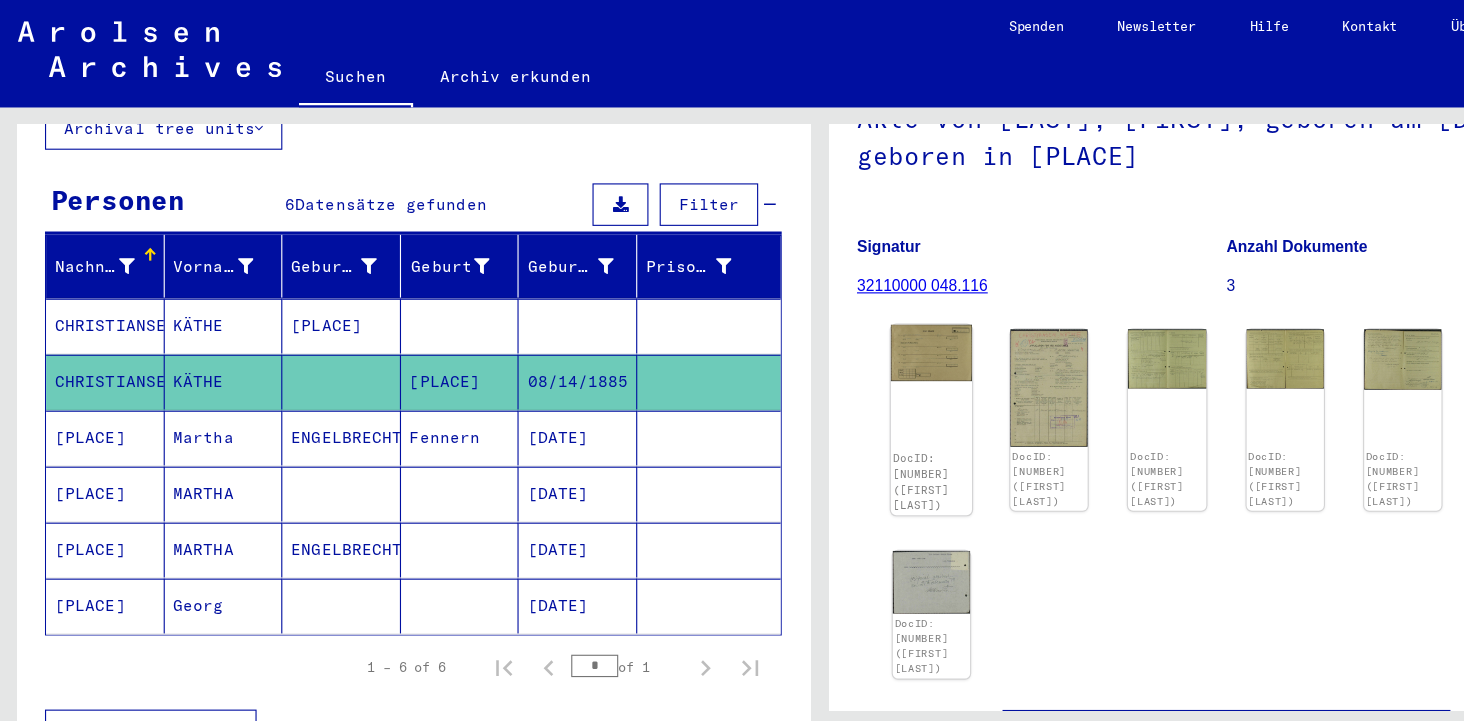 click 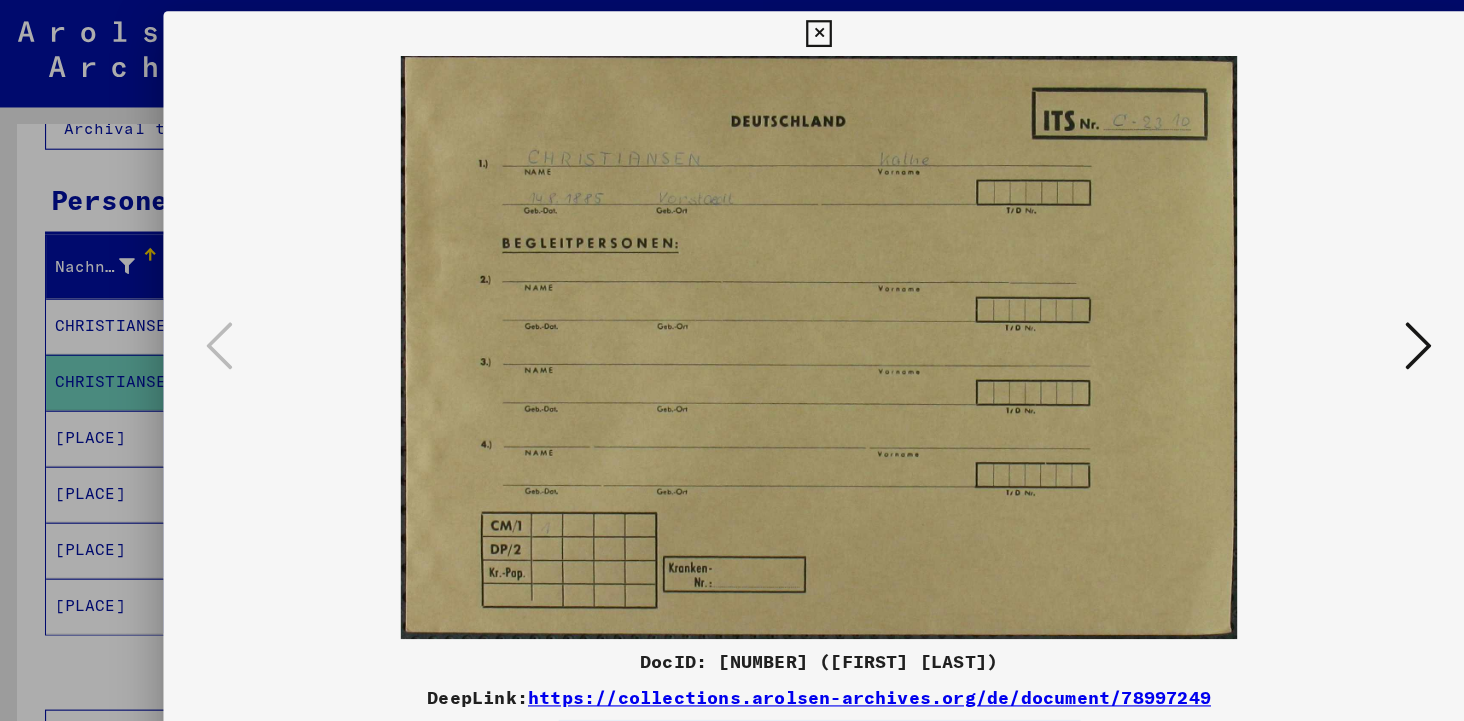 click at bounding box center (731, 310) 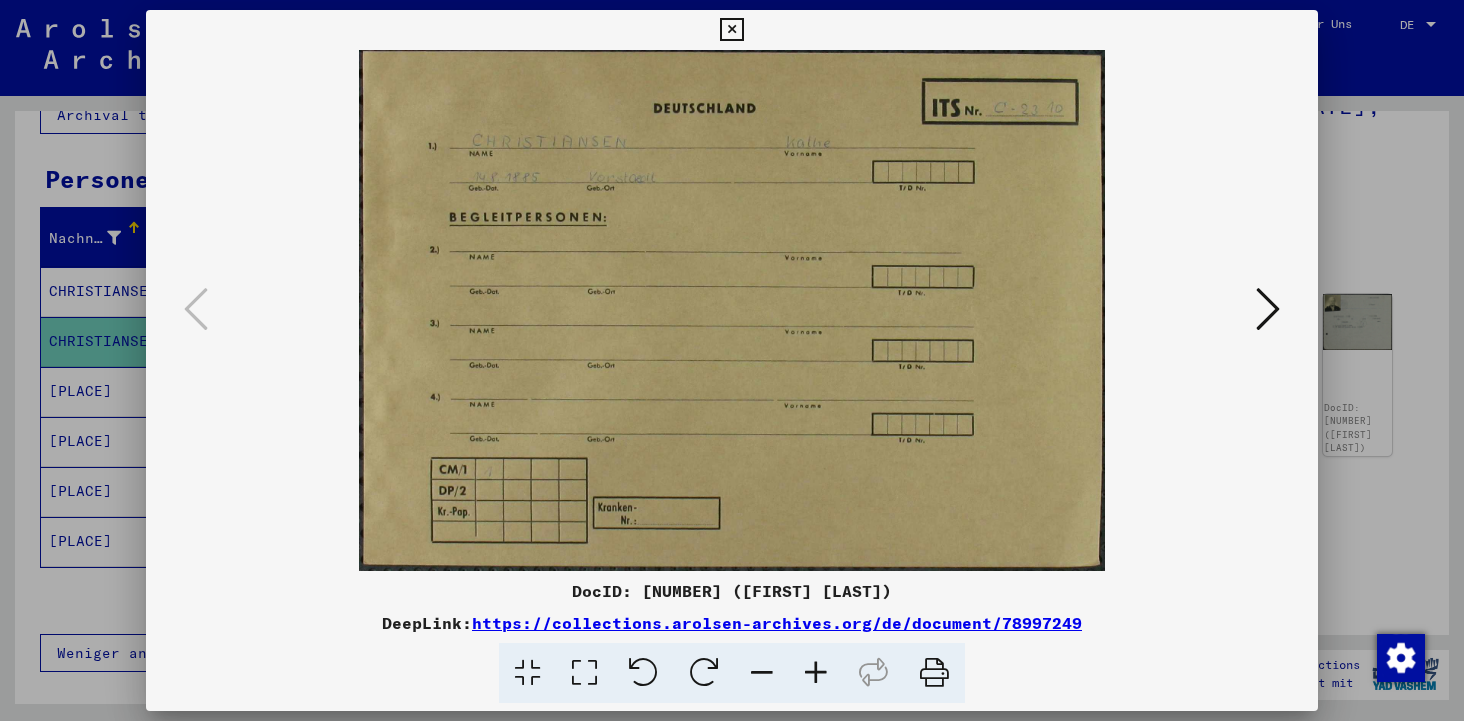 click at bounding box center [1268, 309] 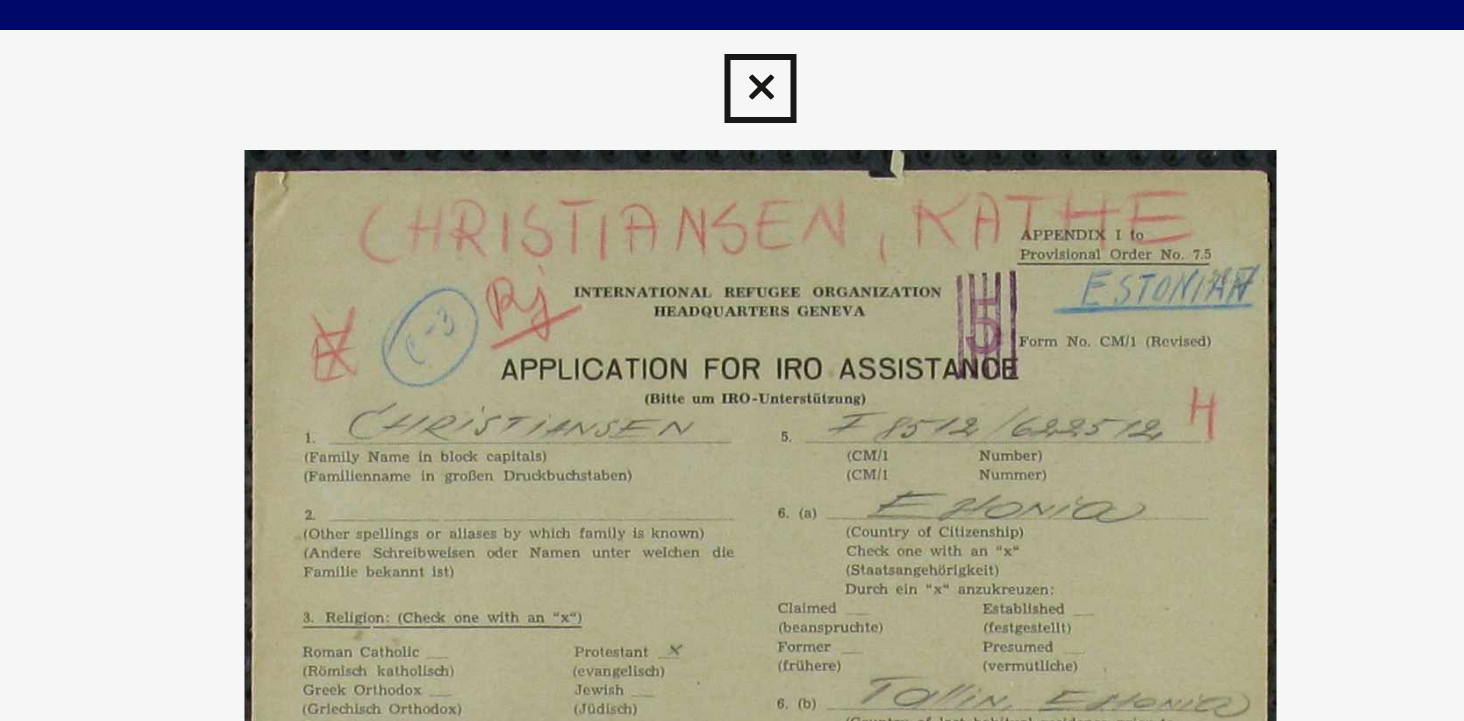 scroll, scrollTop: 0, scrollLeft: 0, axis: both 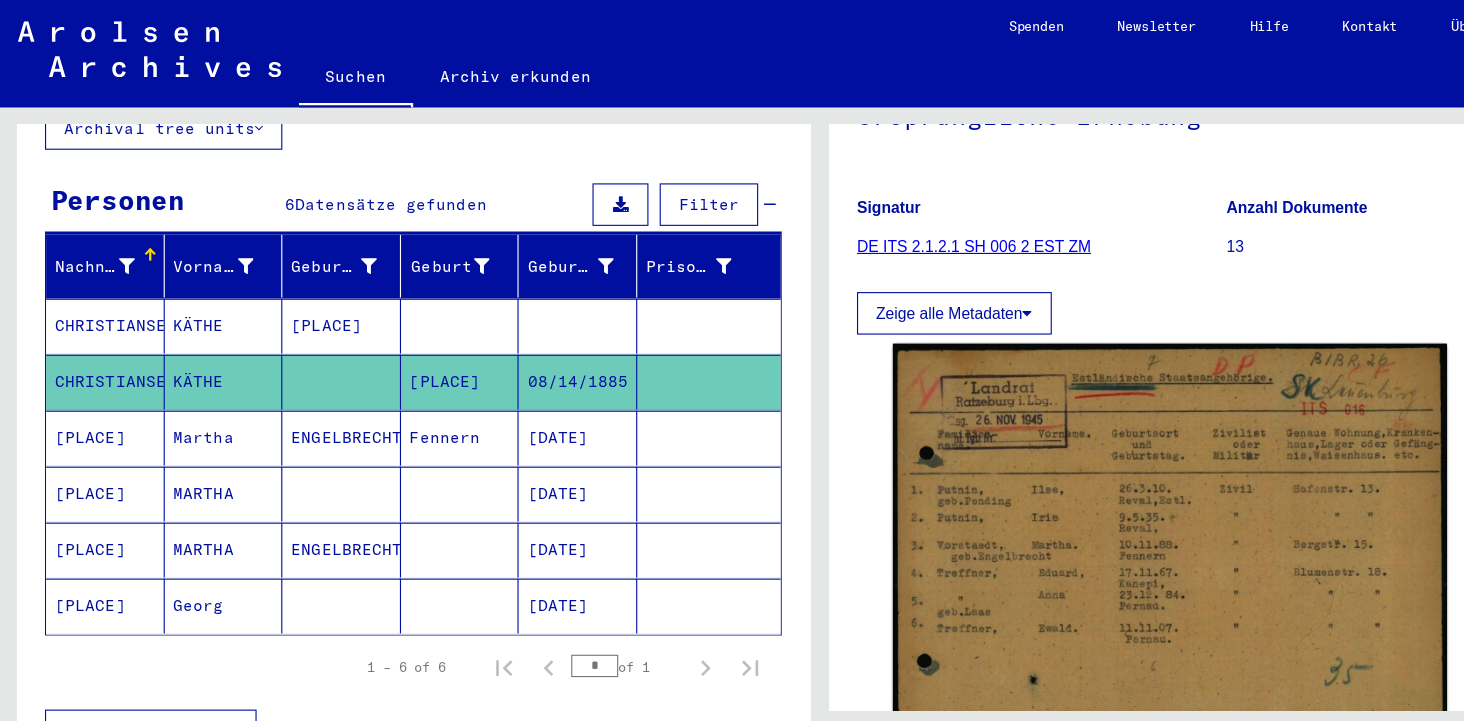 click on "Georg" 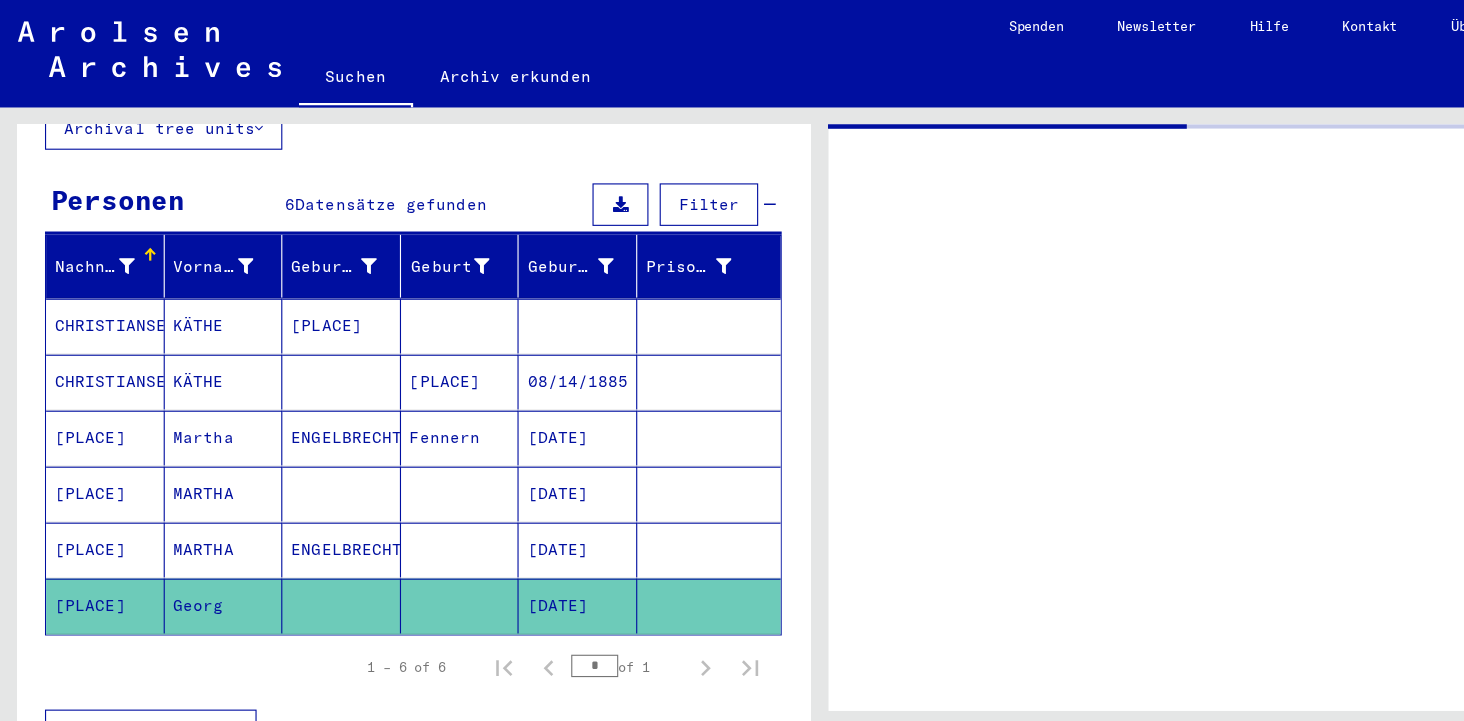 scroll, scrollTop: 0, scrollLeft: 0, axis: both 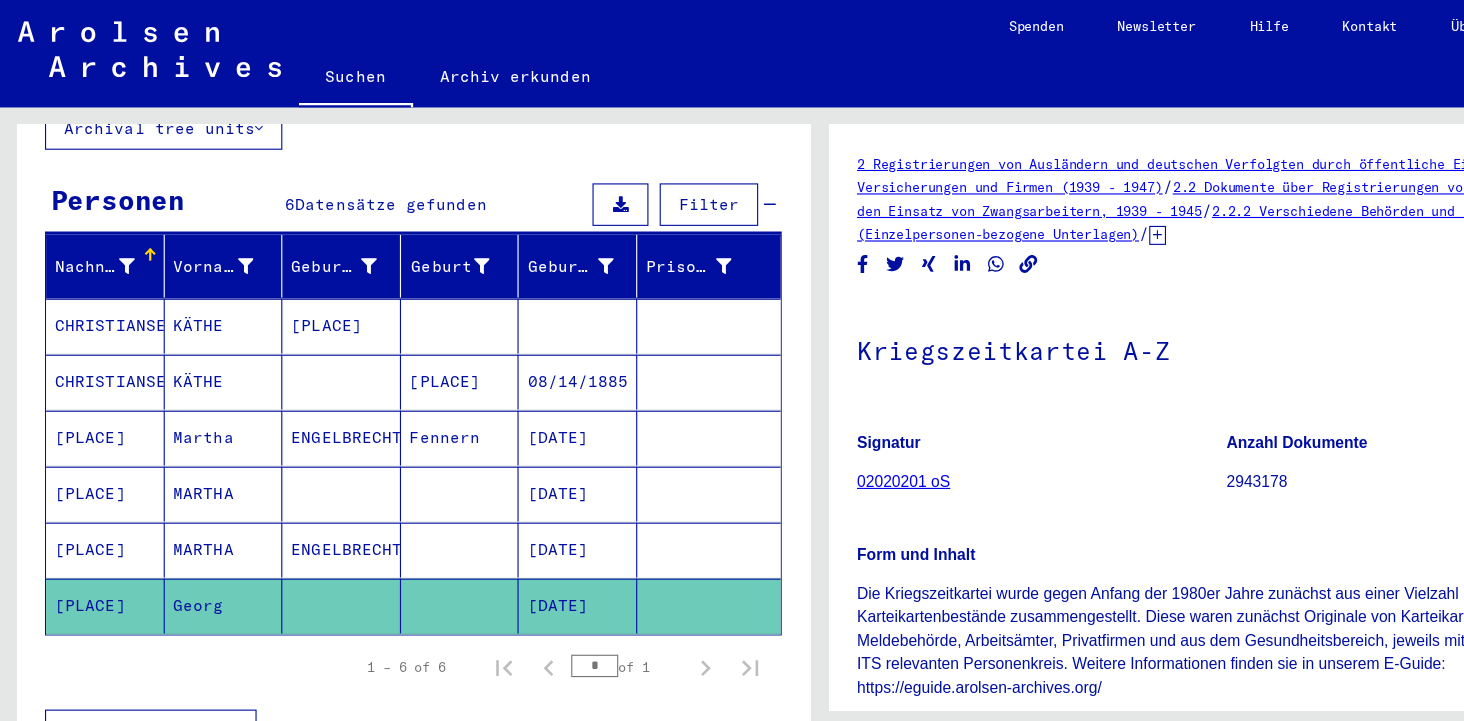 click on "MARTHA" at bounding box center [200, 541] 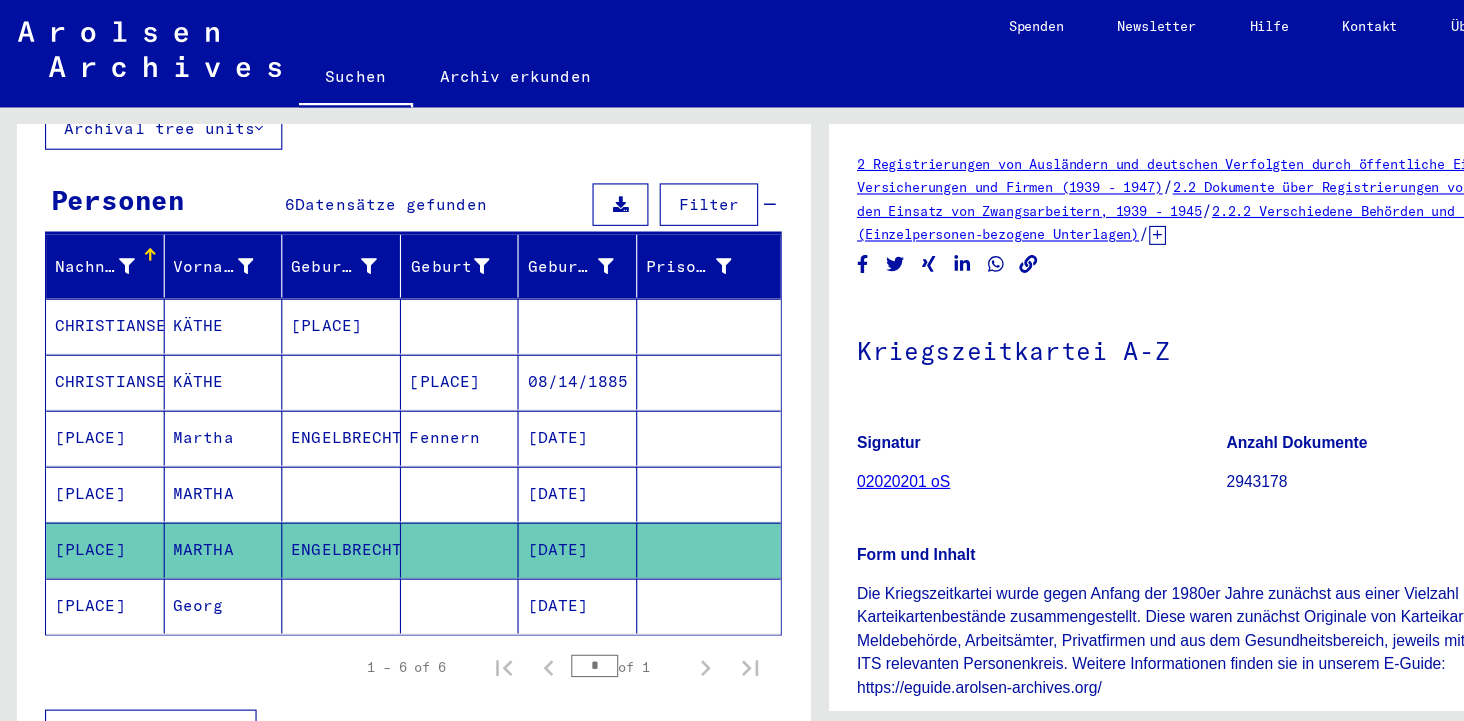 scroll, scrollTop: 0, scrollLeft: 0, axis: both 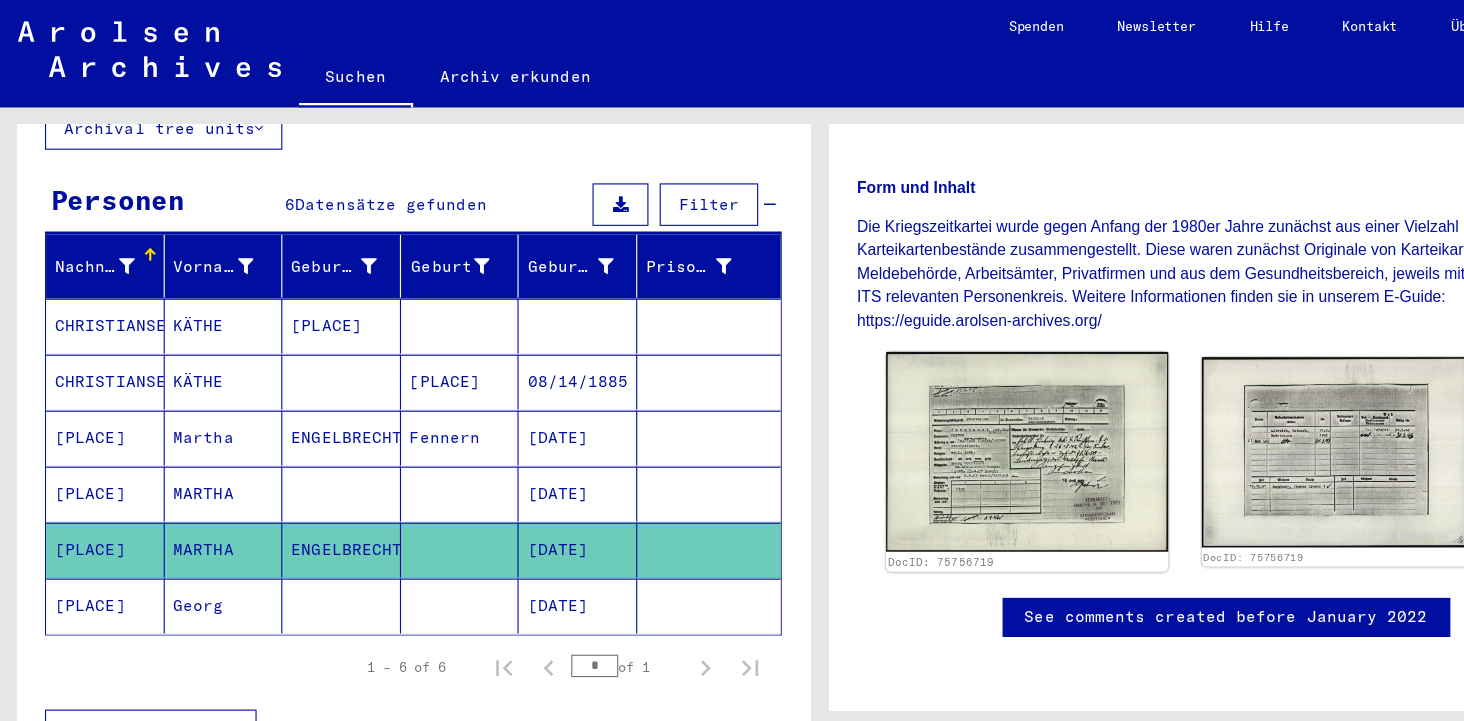 click 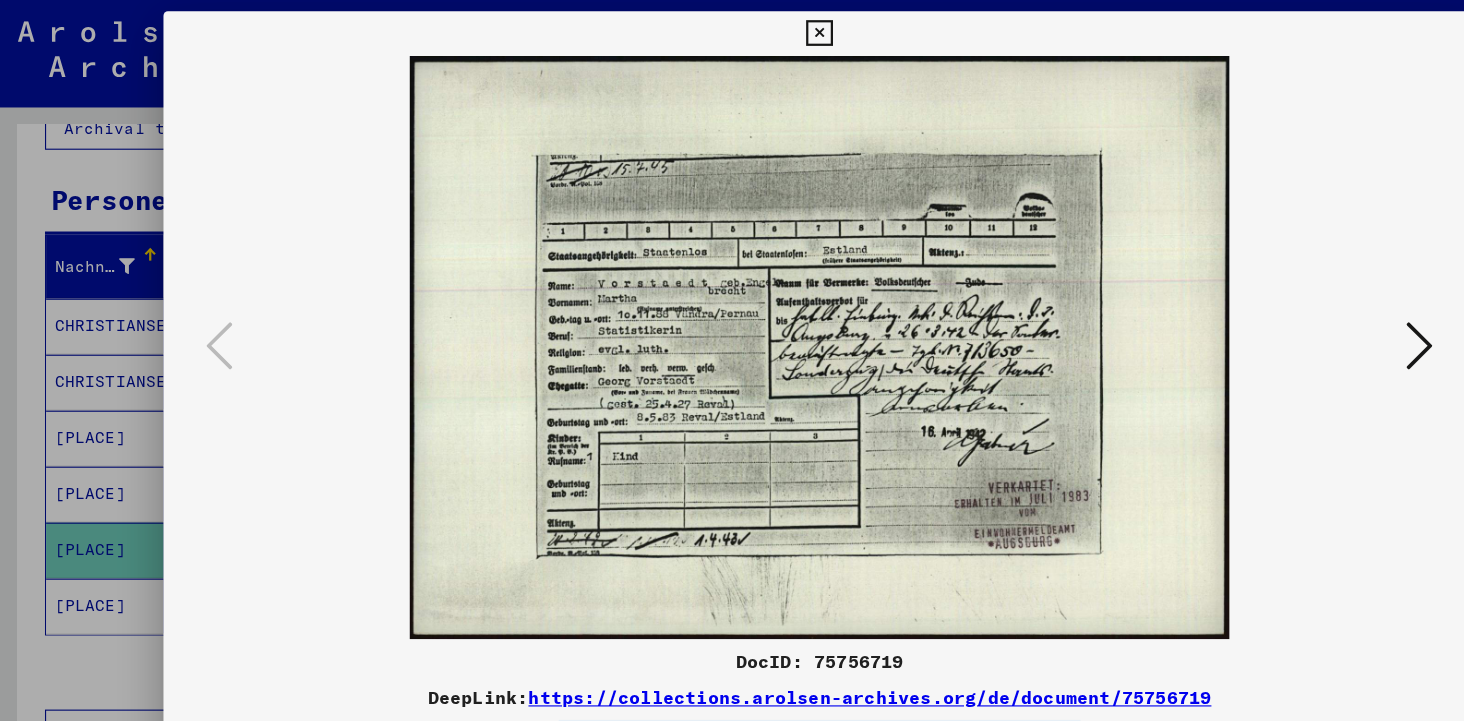 click at bounding box center (1268, 309) 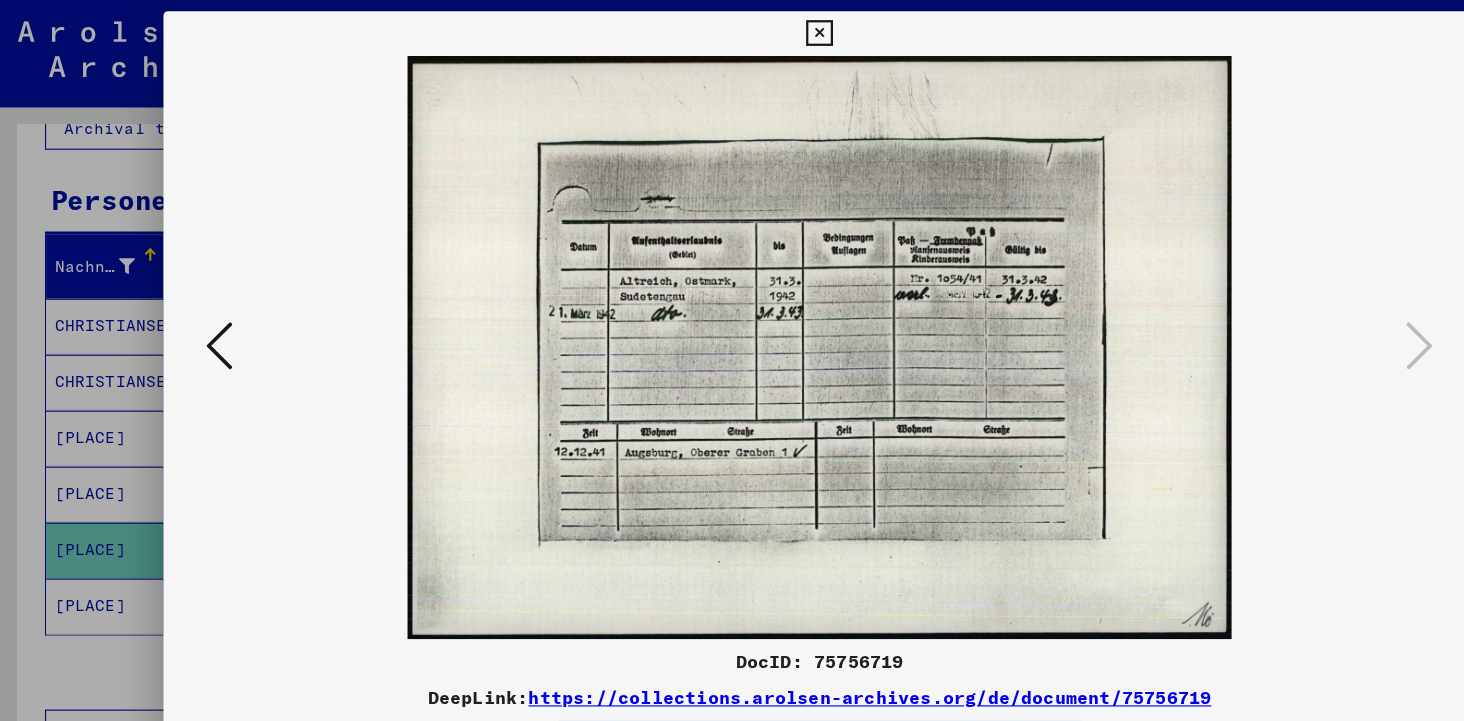 click at bounding box center [731, 30] 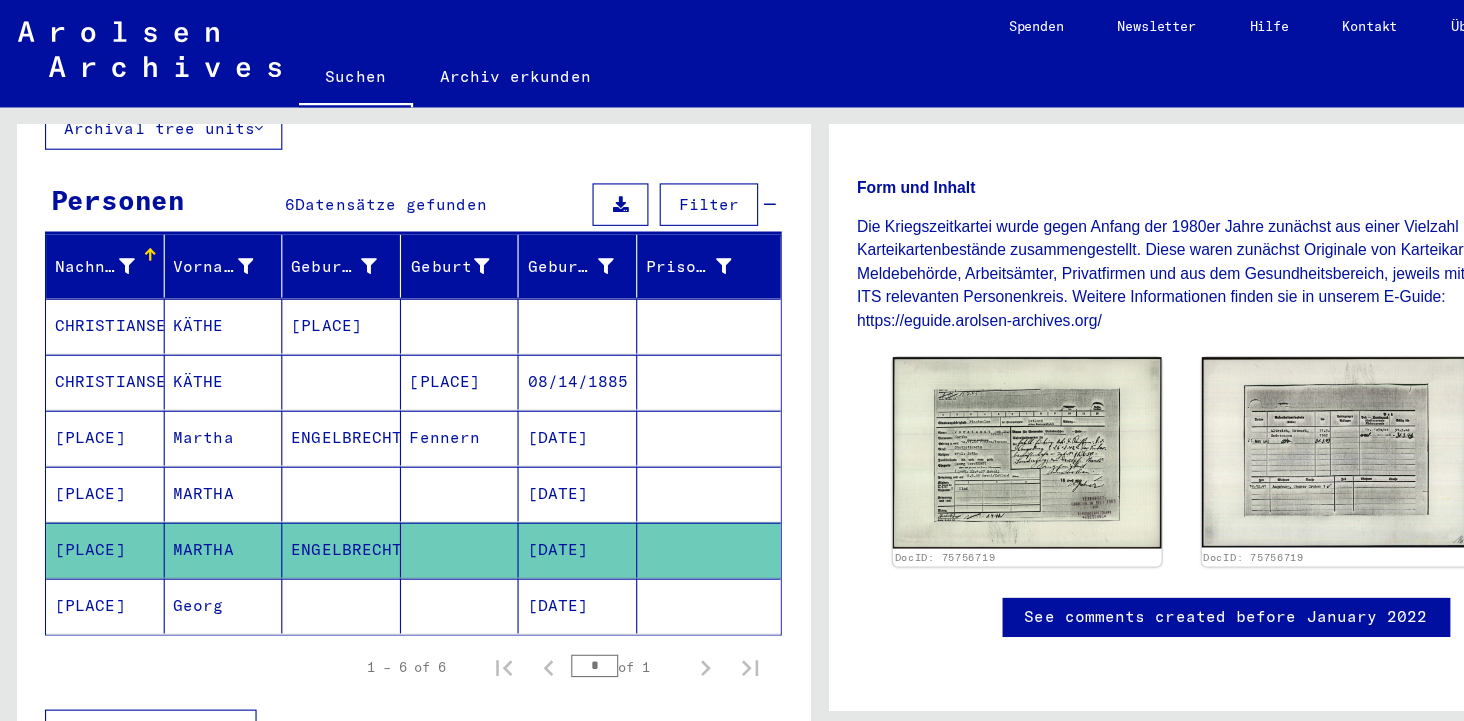 click on "MARTHA" at bounding box center [200, 491] 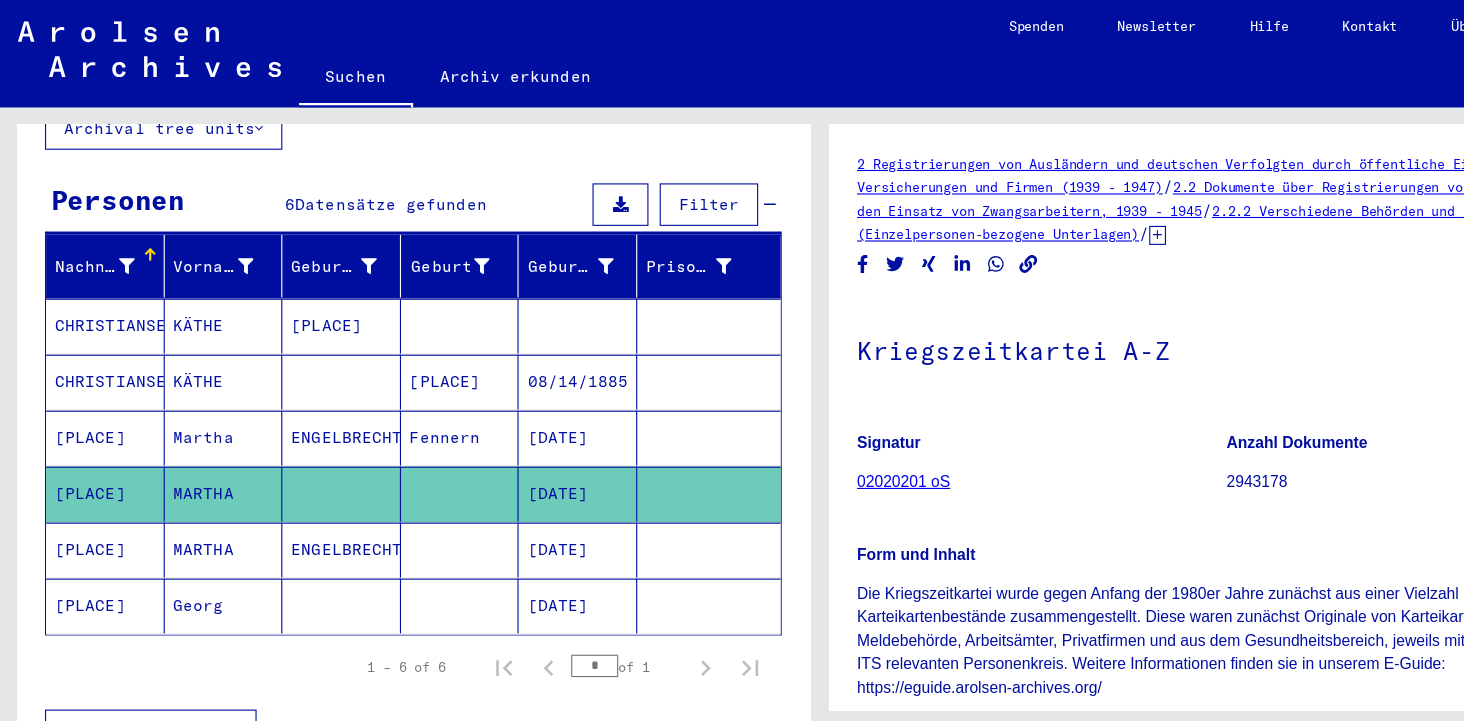 scroll, scrollTop: 361, scrollLeft: 0, axis: vertical 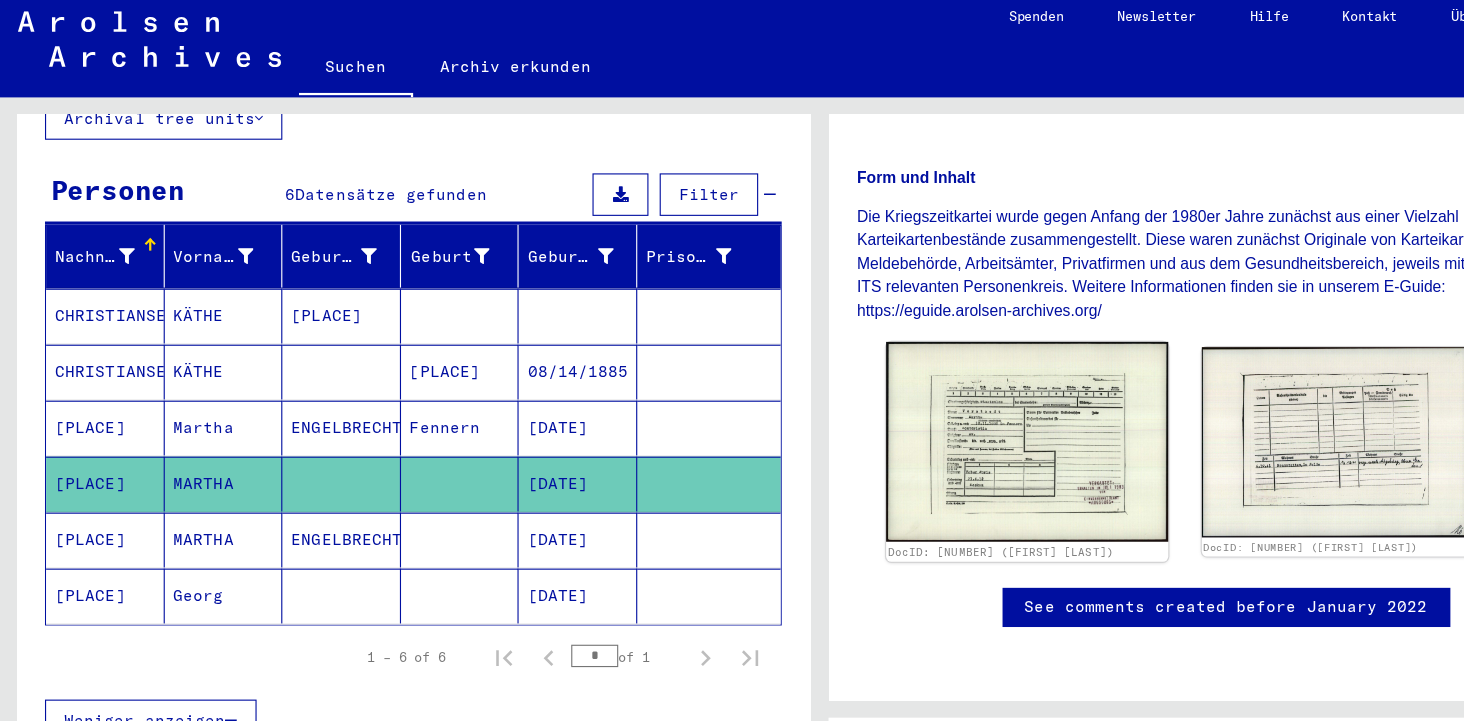 click 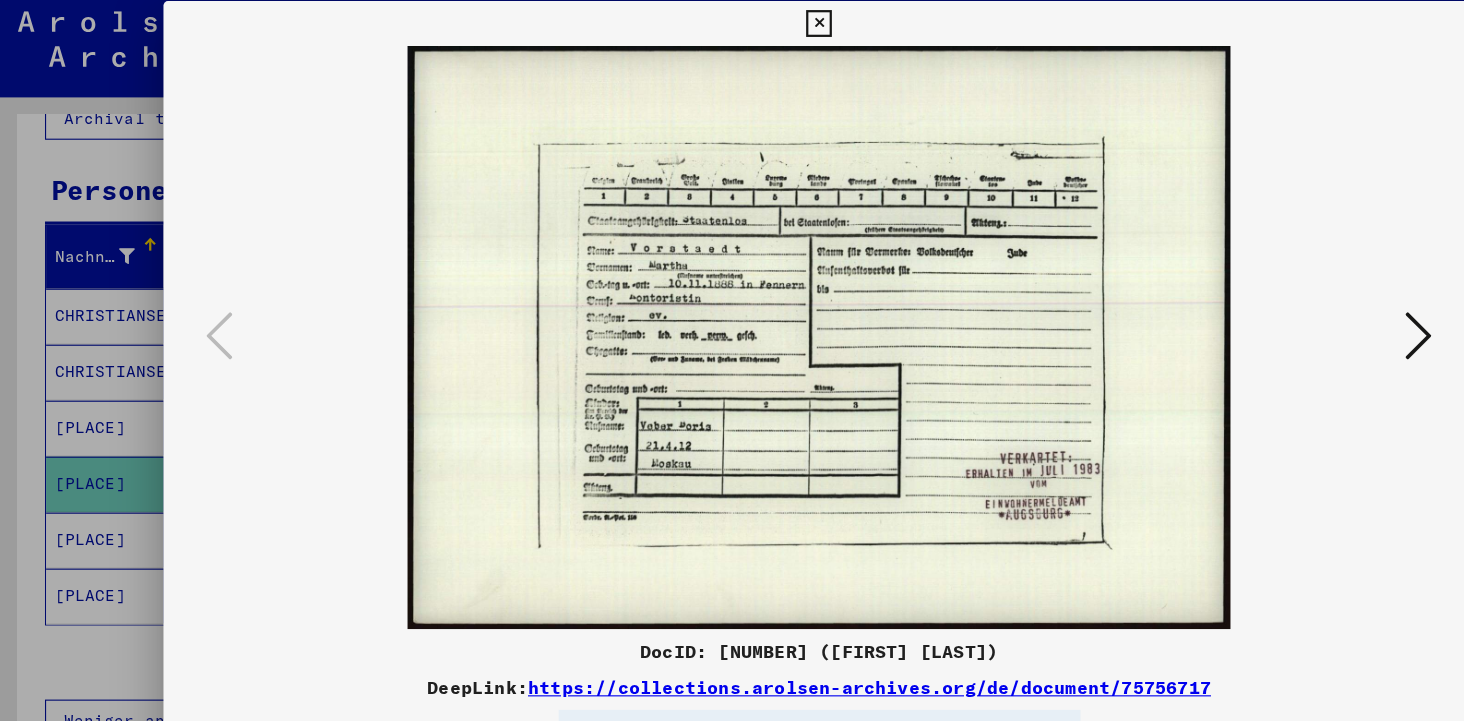 click at bounding box center (731, 310) 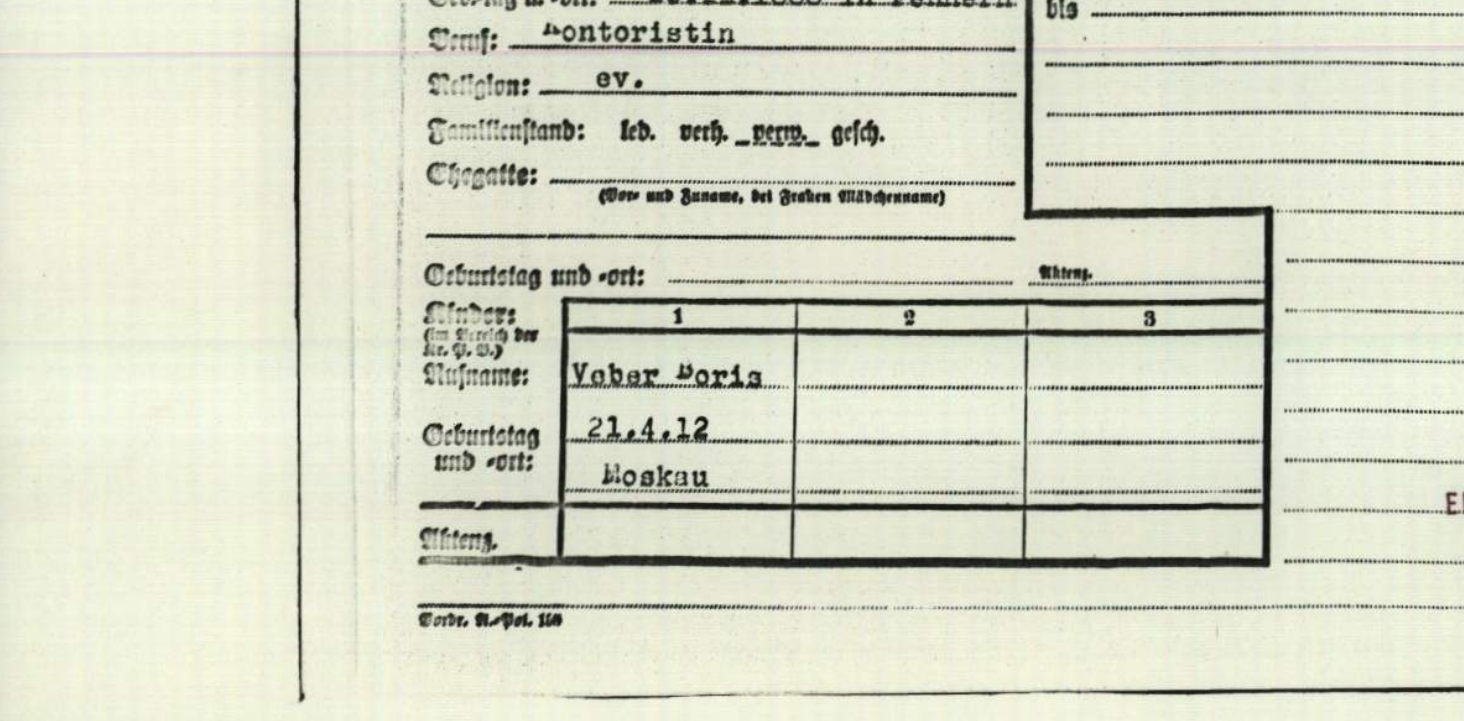 type 